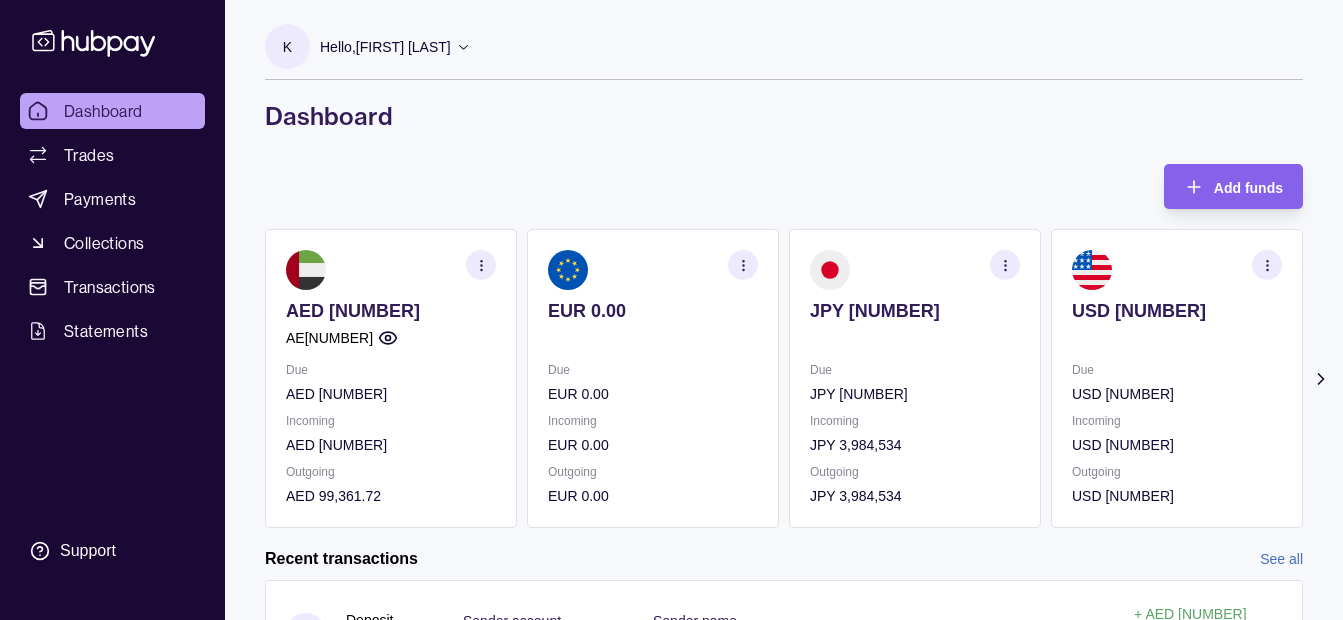 scroll, scrollTop: 0, scrollLeft: 0, axis: both 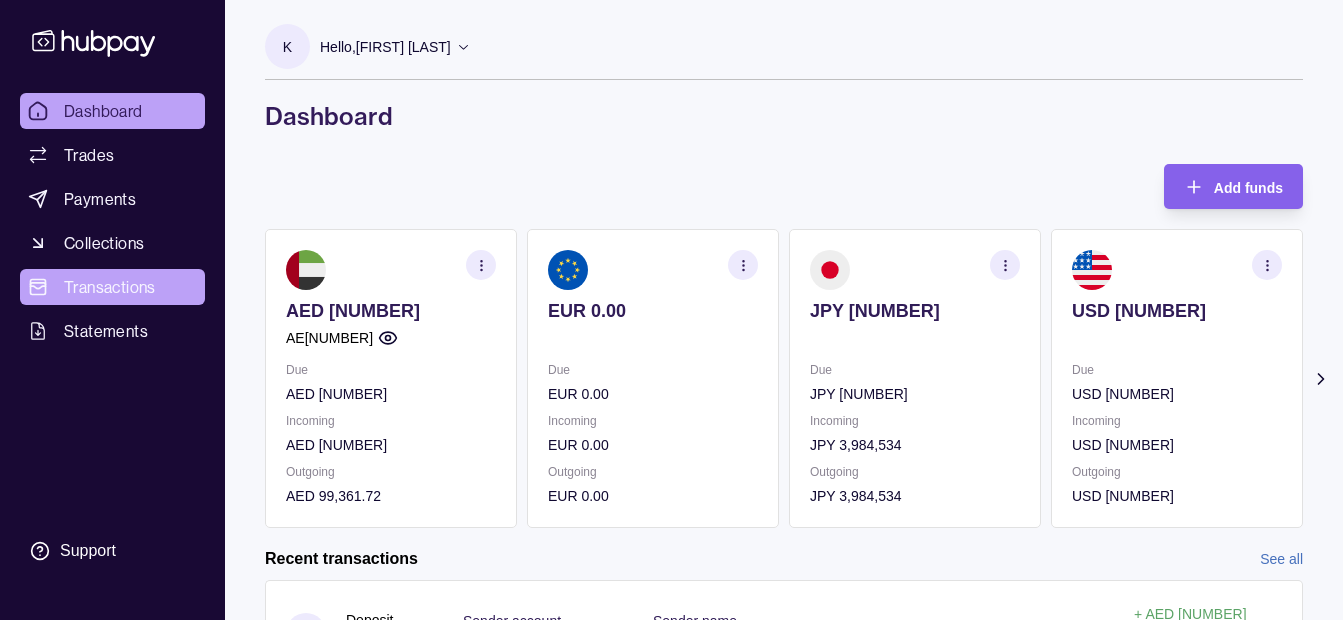 click on "Transactions" at bounding box center (110, 287) 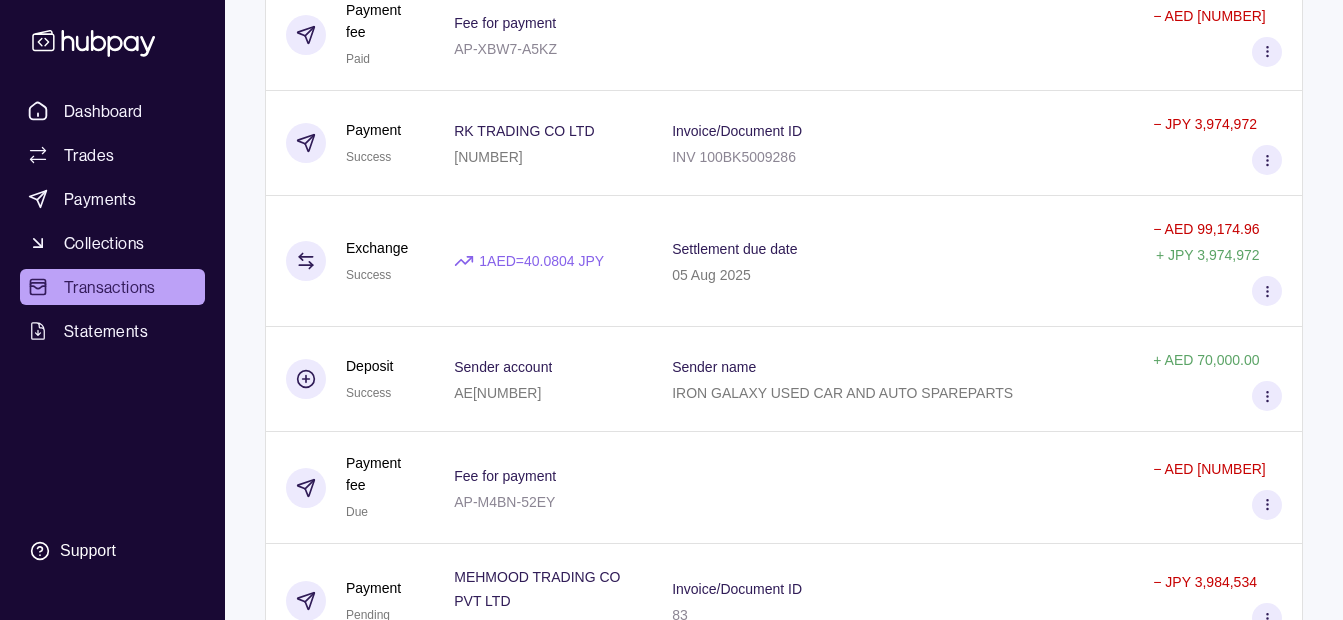 scroll, scrollTop: 400, scrollLeft: 0, axis: vertical 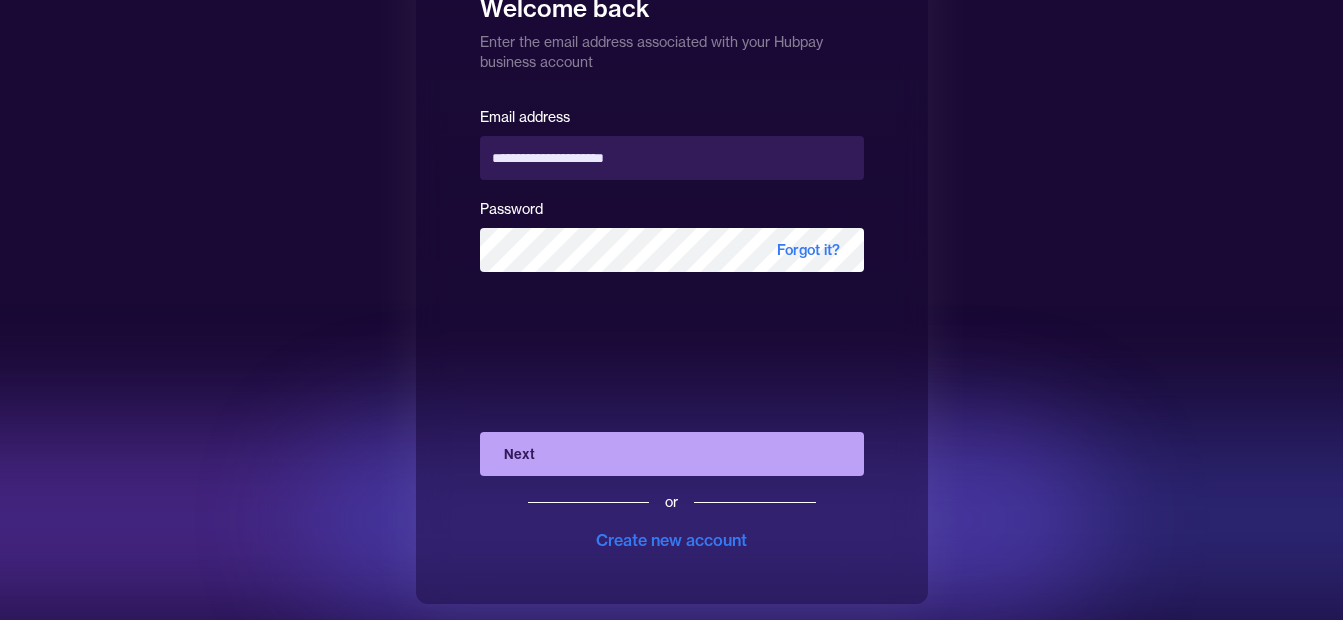 click on "Next" at bounding box center (672, 454) 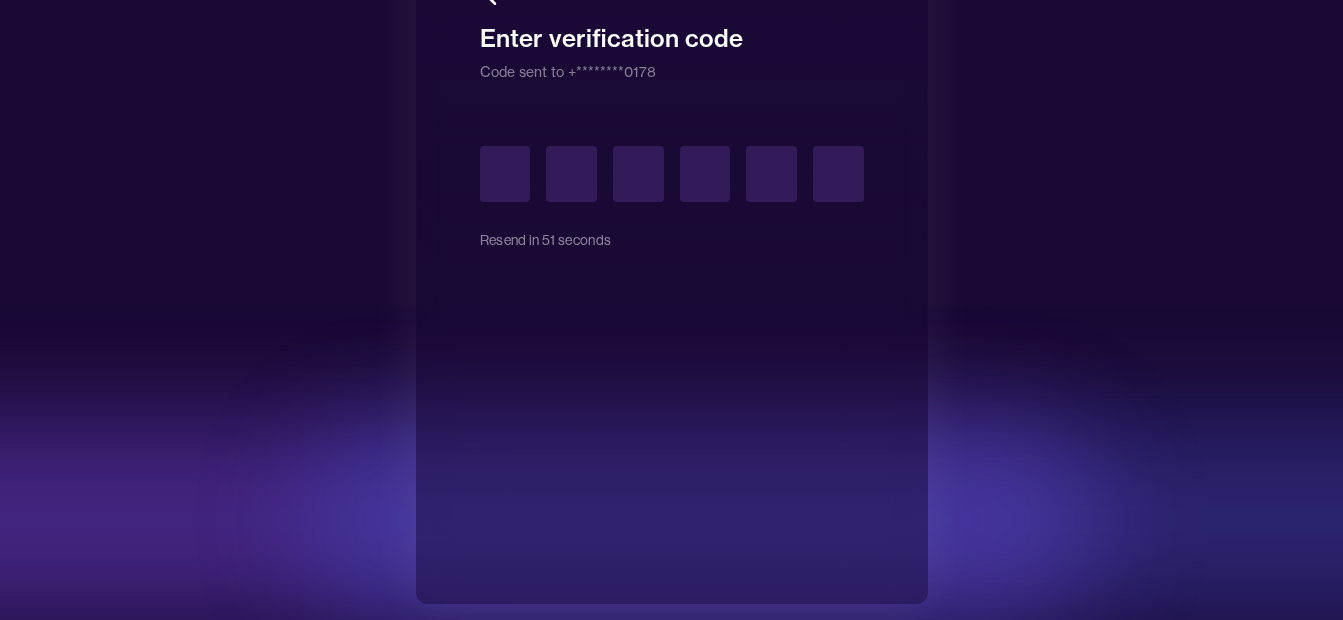 type on "*" 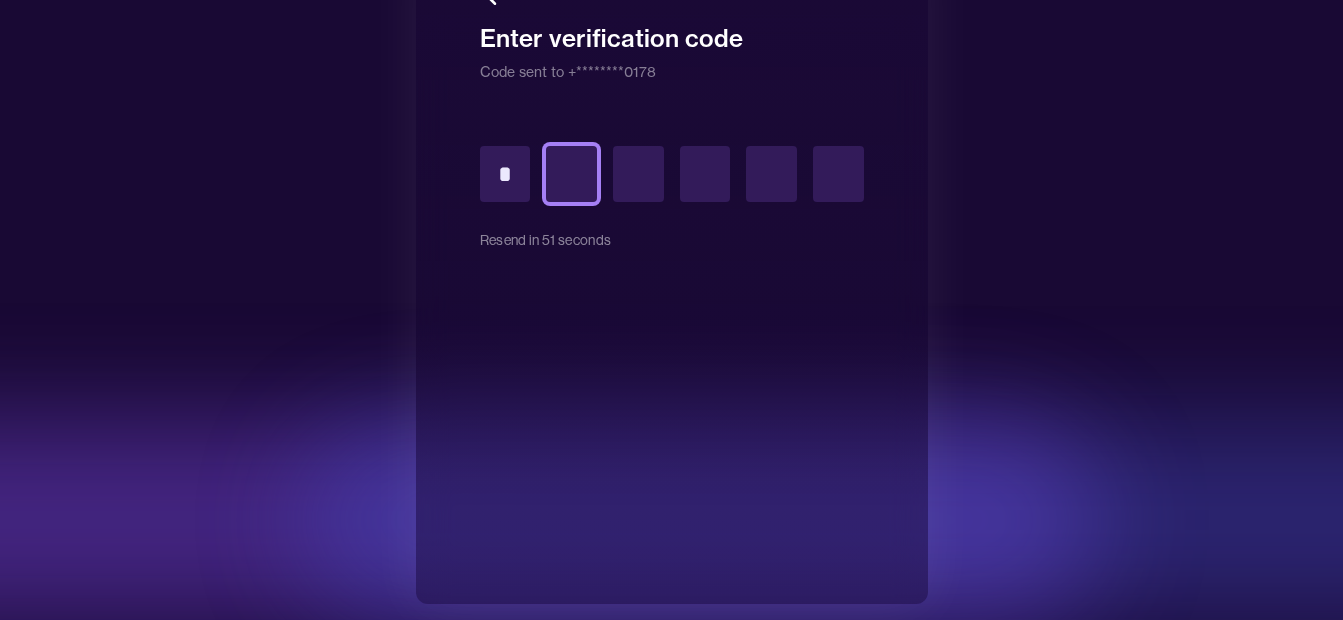 type on "*" 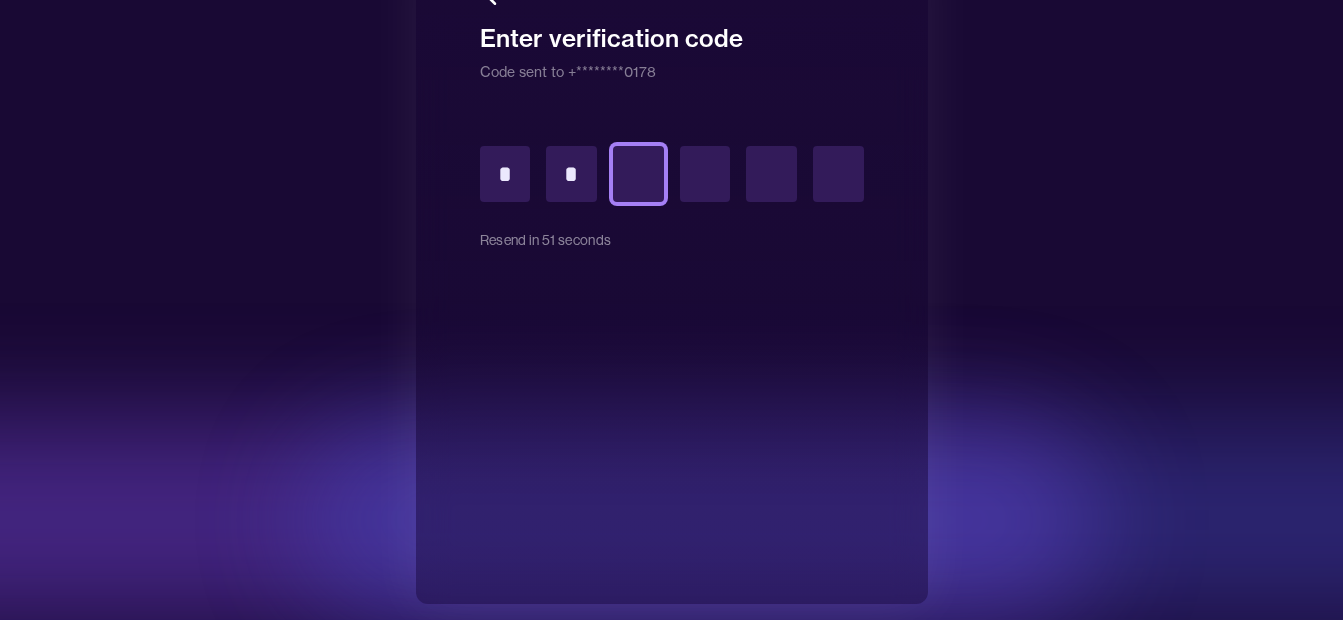 type on "*" 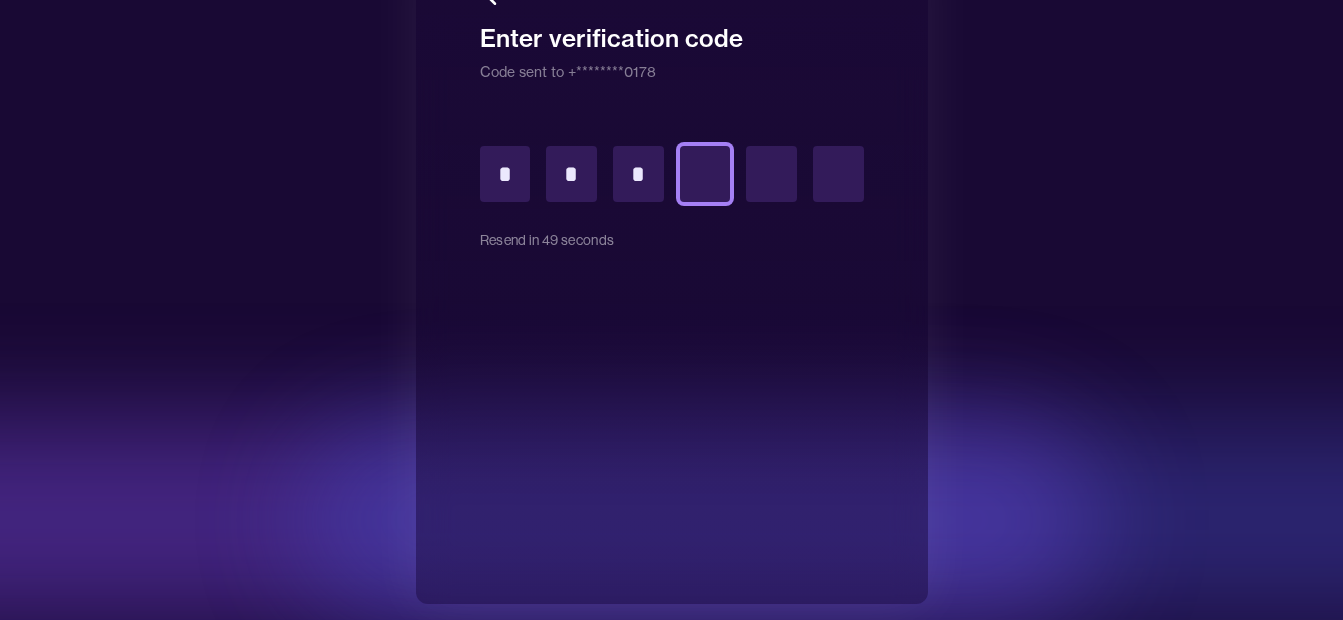 type on "*" 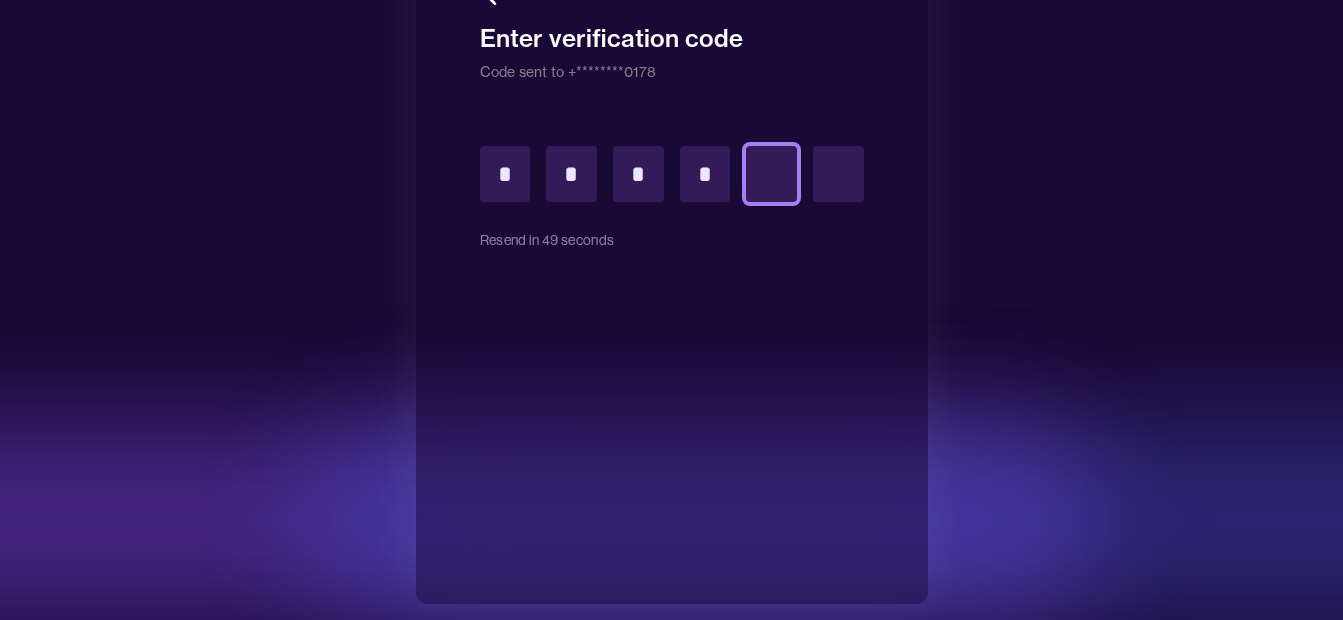 type on "*" 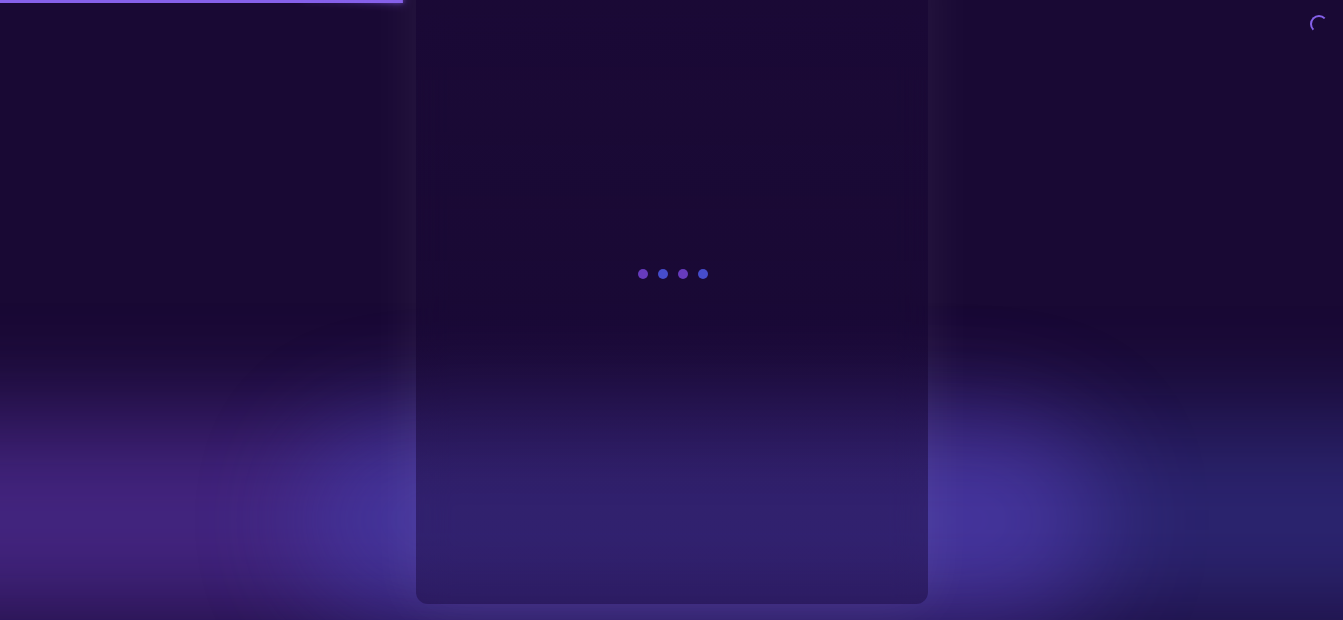 scroll, scrollTop: 0, scrollLeft: 0, axis: both 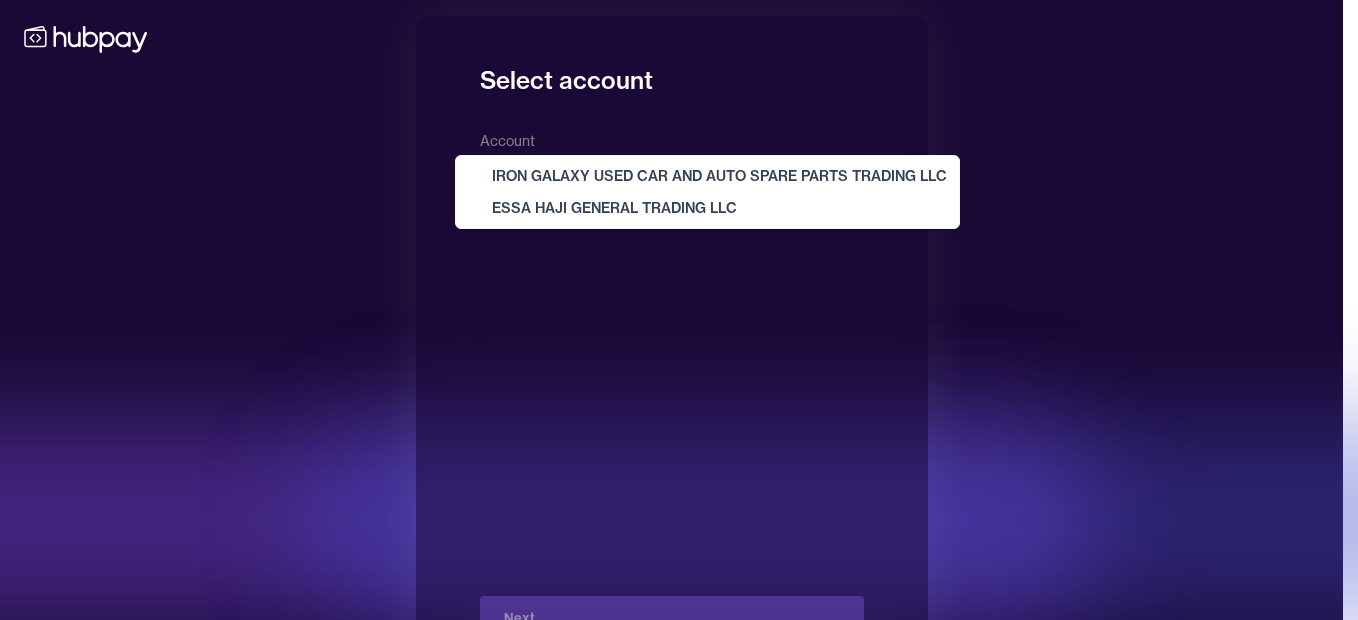 click on "**********" at bounding box center (671, 346) 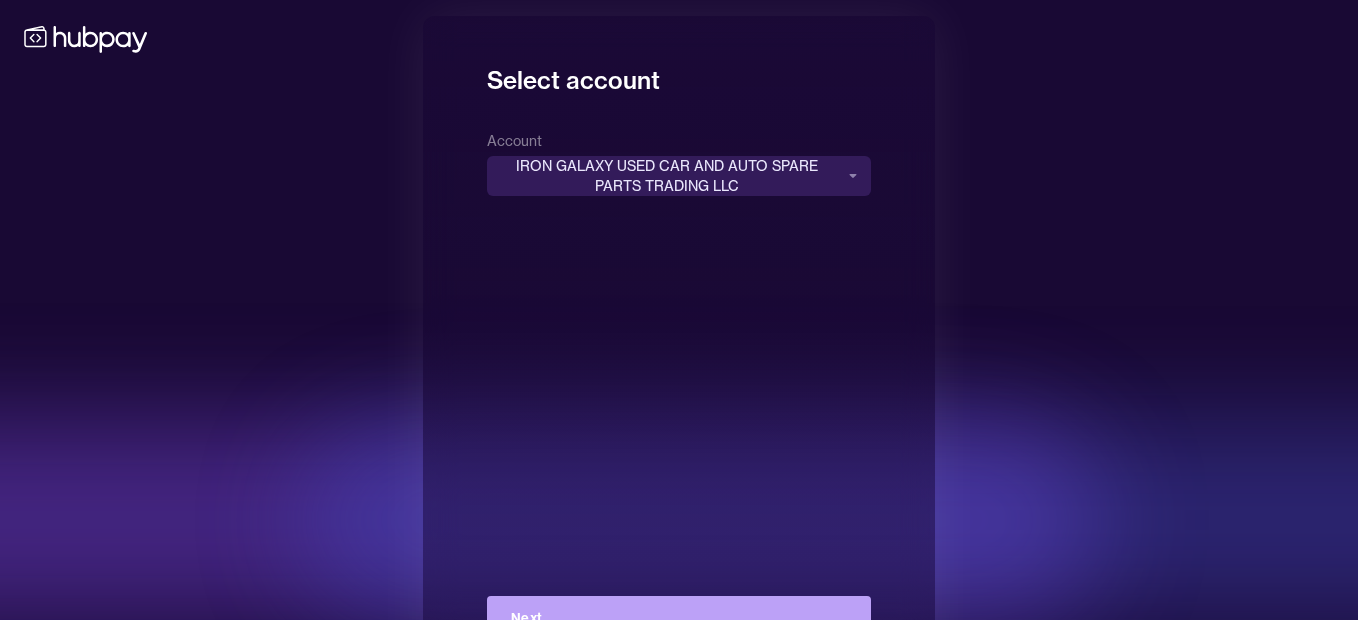 click on "**********" at bounding box center (679, 346) 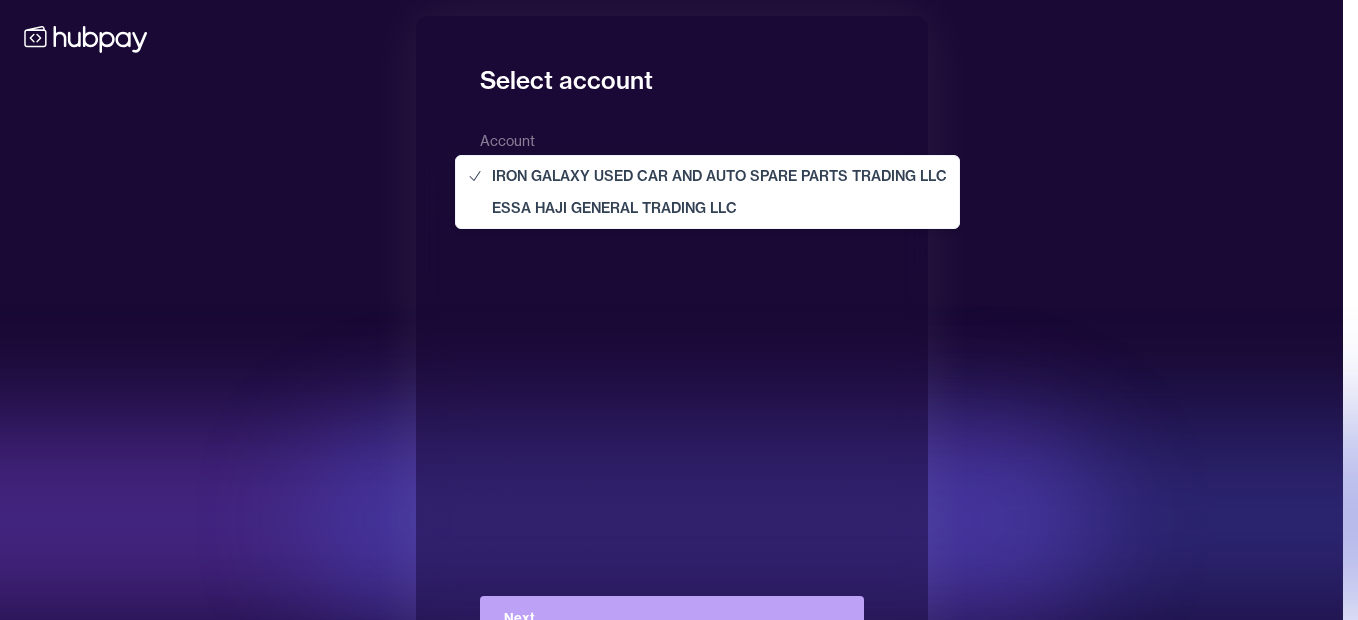 select on "**********" 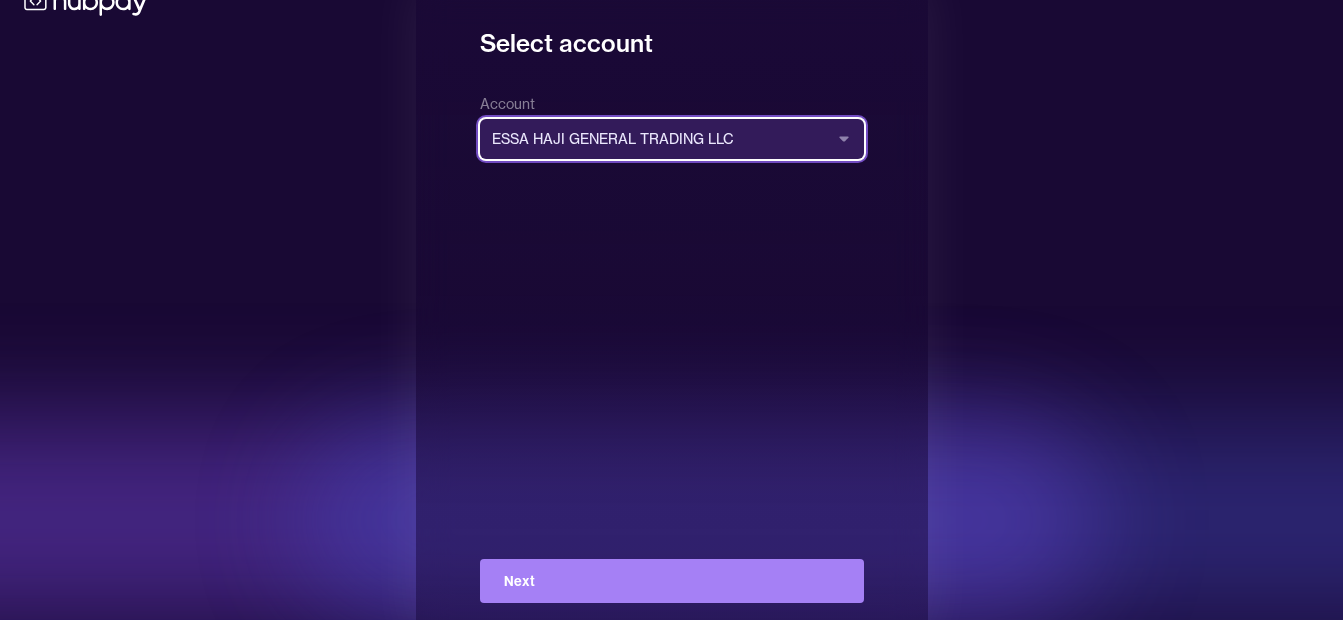 scroll, scrollTop: 72, scrollLeft: 0, axis: vertical 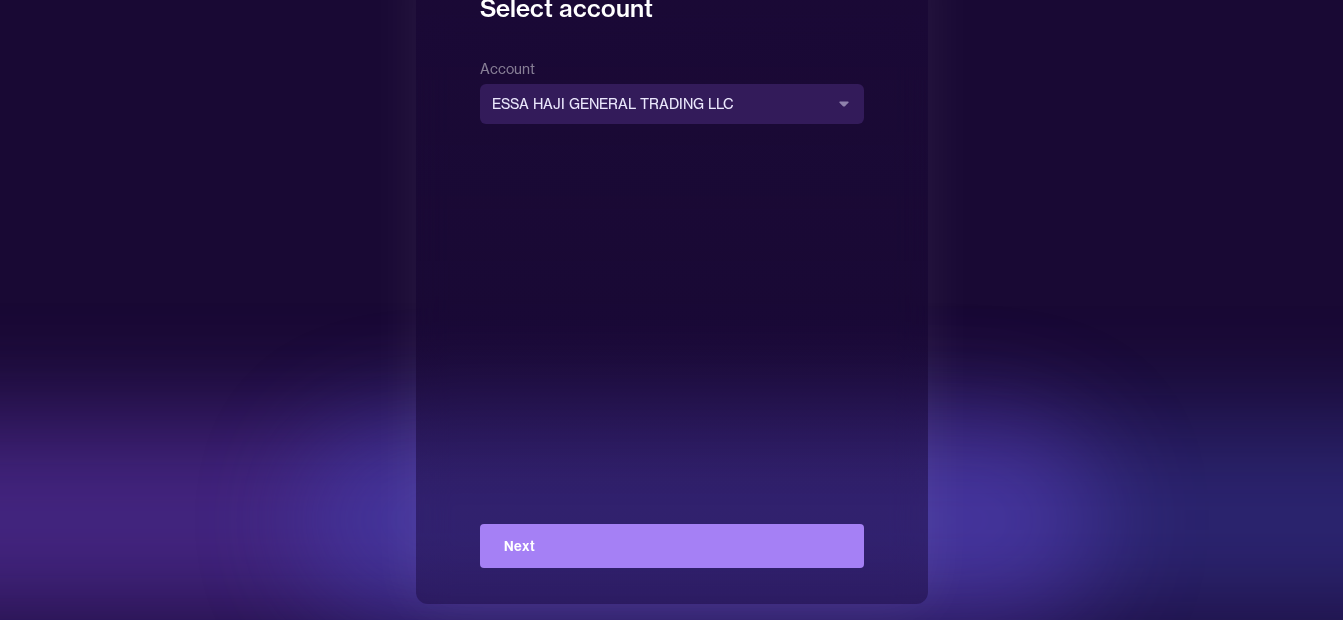 click on "Next" at bounding box center [672, 546] 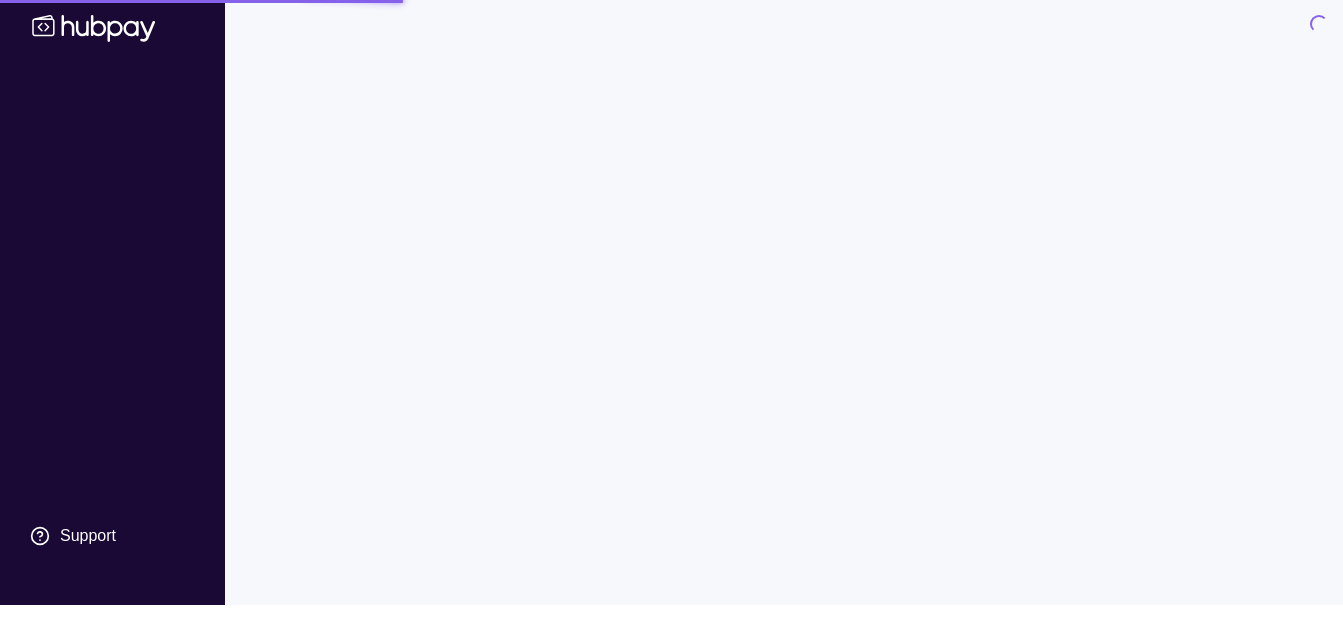 scroll, scrollTop: 0, scrollLeft: 0, axis: both 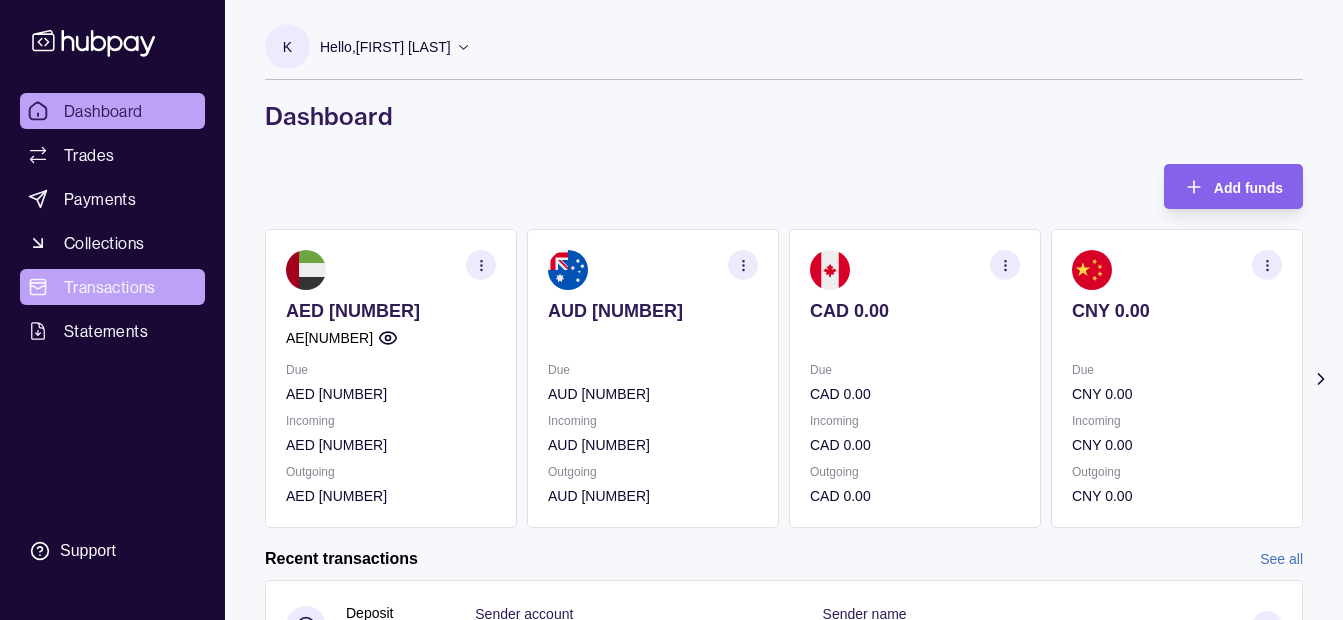 click on "Transactions" at bounding box center (110, 287) 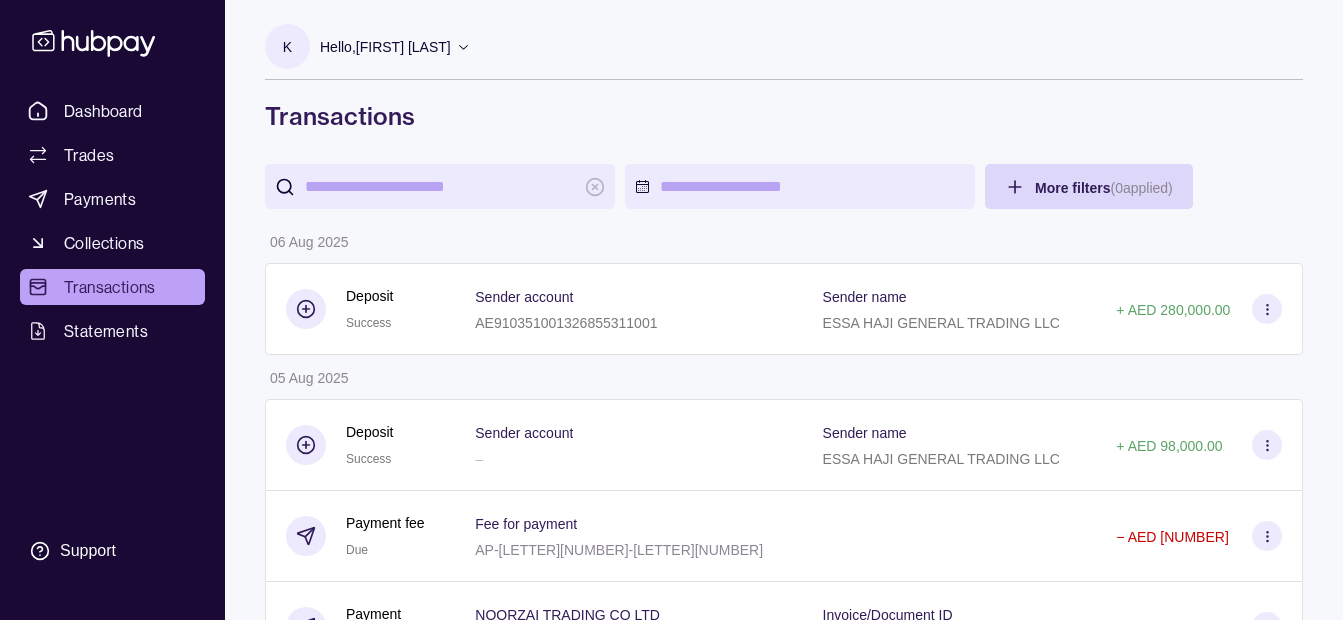 click at bounding box center [440, 186] 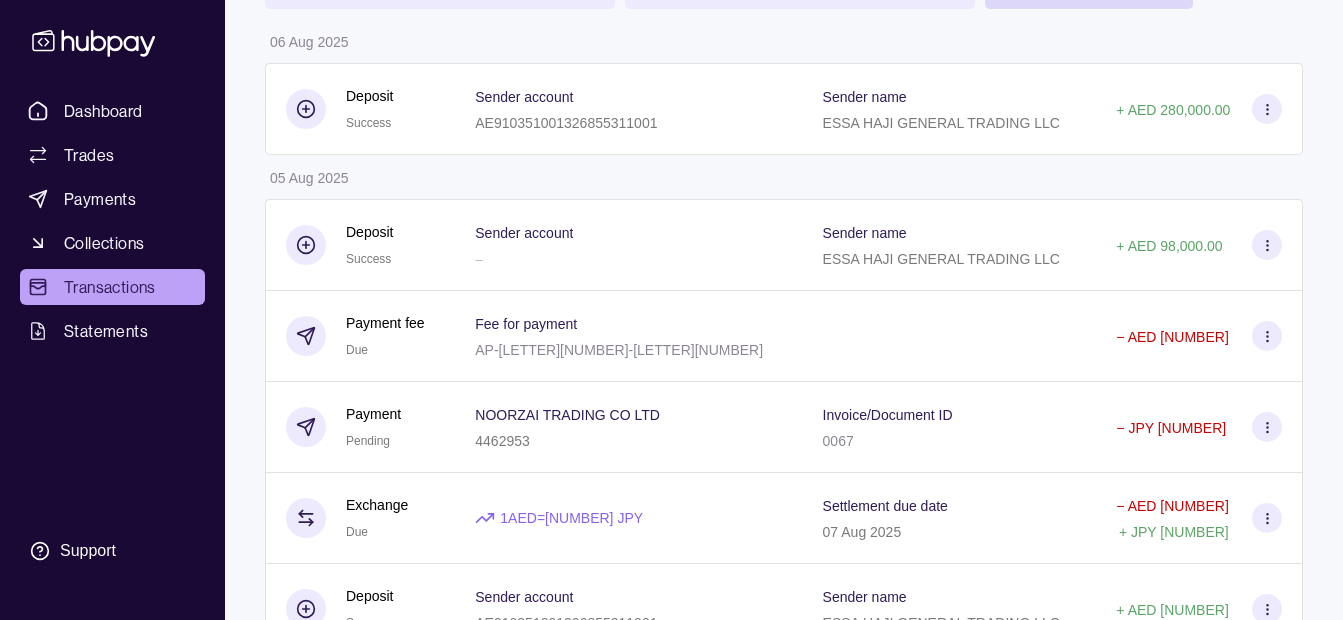 scroll, scrollTop: 100, scrollLeft: 0, axis: vertical 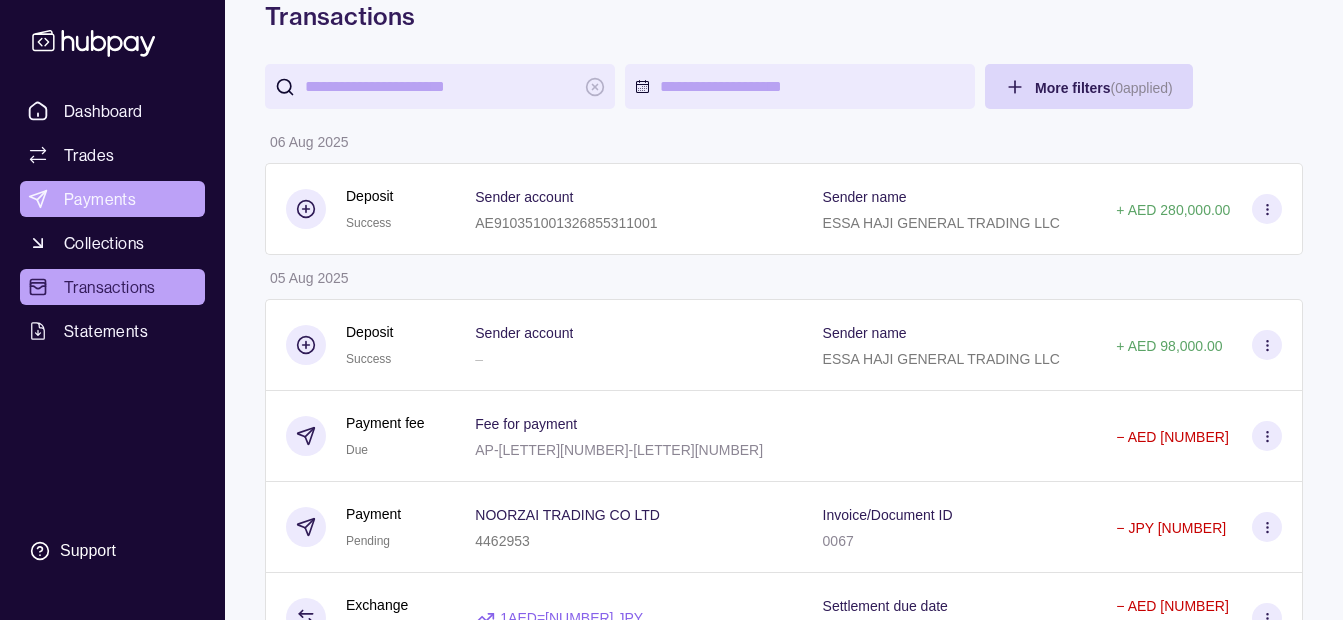 click on "Payments" at bounding box center (112, 199) 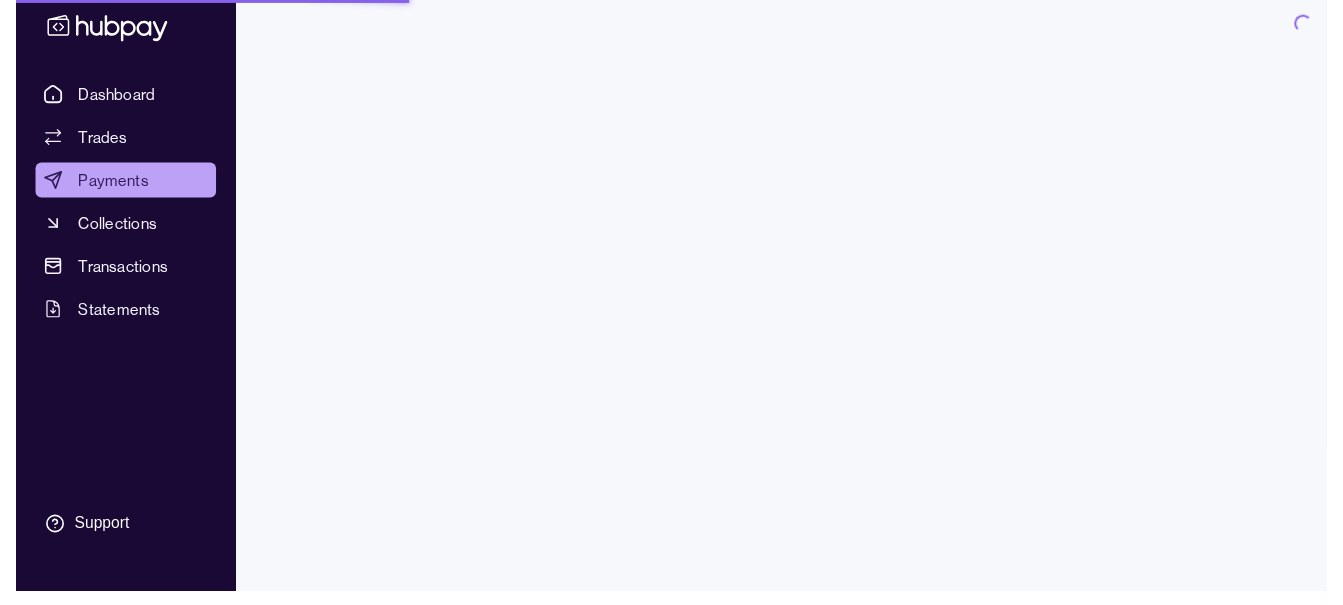 scroll, scrollTop: 0, scrollLeft: 0, axis: both 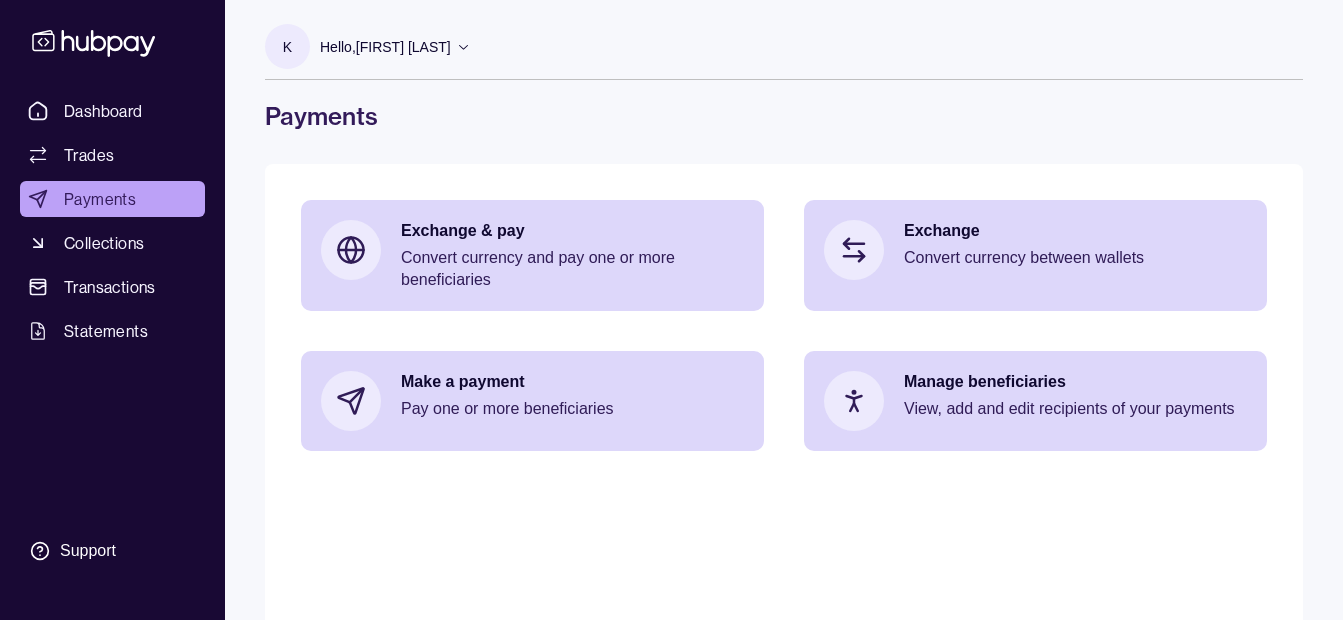 click on "Exchange & pay Convert currency and pay one or more beneficiaries Exchange Convert currency between wallets Make a payment Pay one or more beneficiaries Manage beneficiaries View, add and edit recipients of your payments" at bounding box center (784, 404) 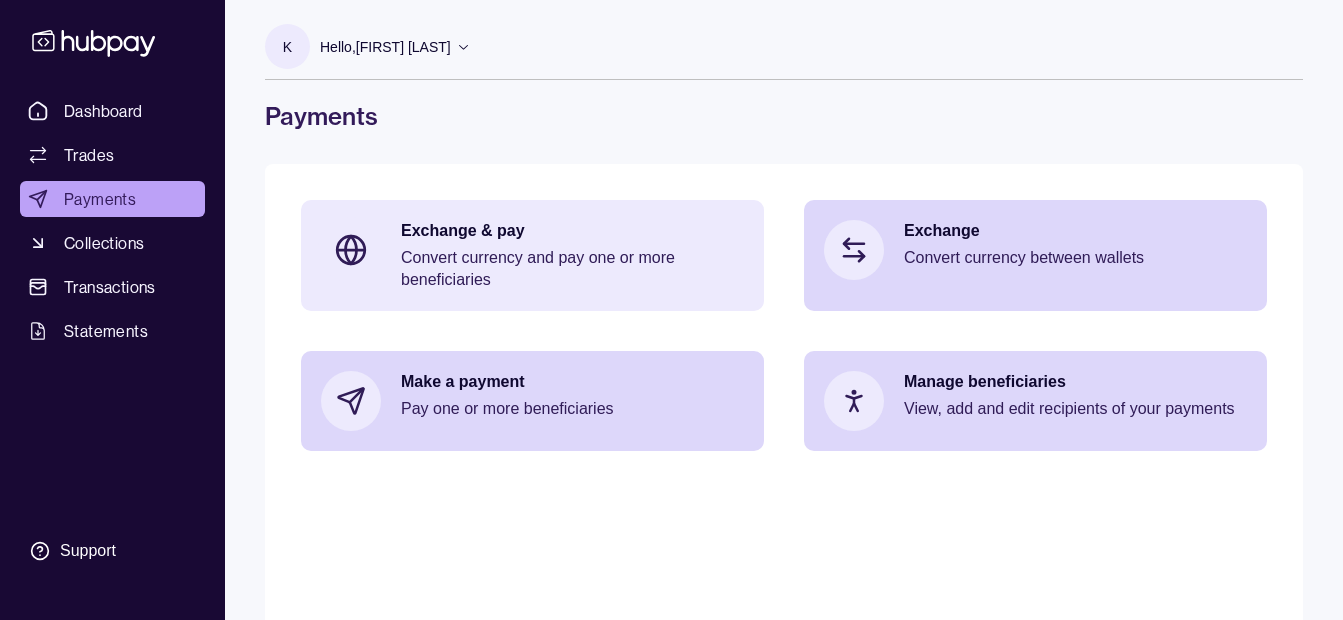 click on "Exchange & pay" at bounding box center [572, 231] 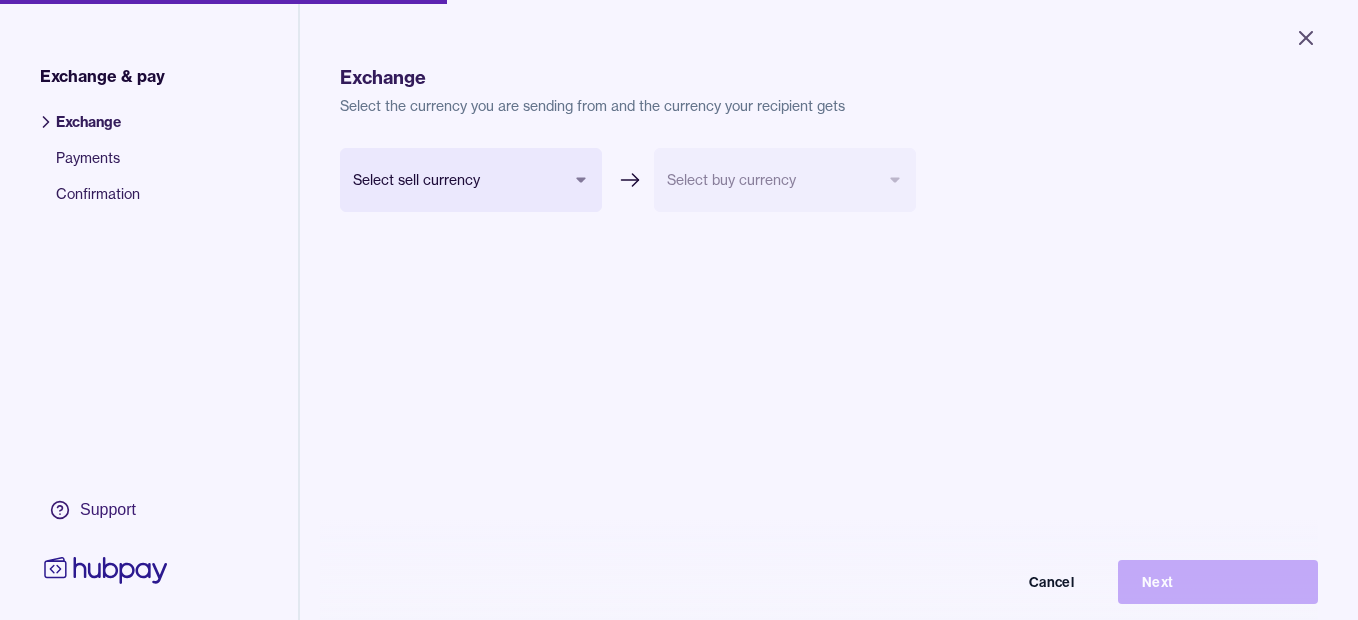 click on "Close Exchange & pay Exchange Payments Confirmation Support Exchange Select the currency you are sending from and the currency your recipient gets Select sell currency *** *** *** *** *** *** *** Select buy currency Cancel Next Exchange & pay | Hubpay" at bounding box center (679, 310) 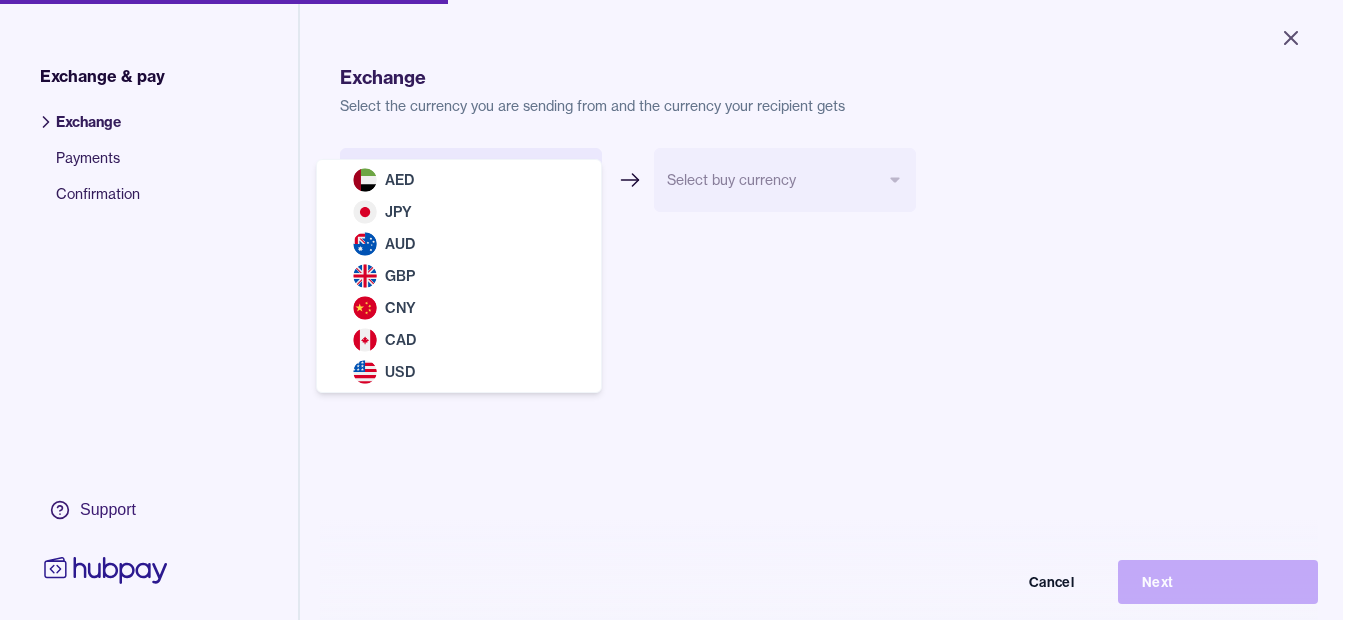 select on "***" 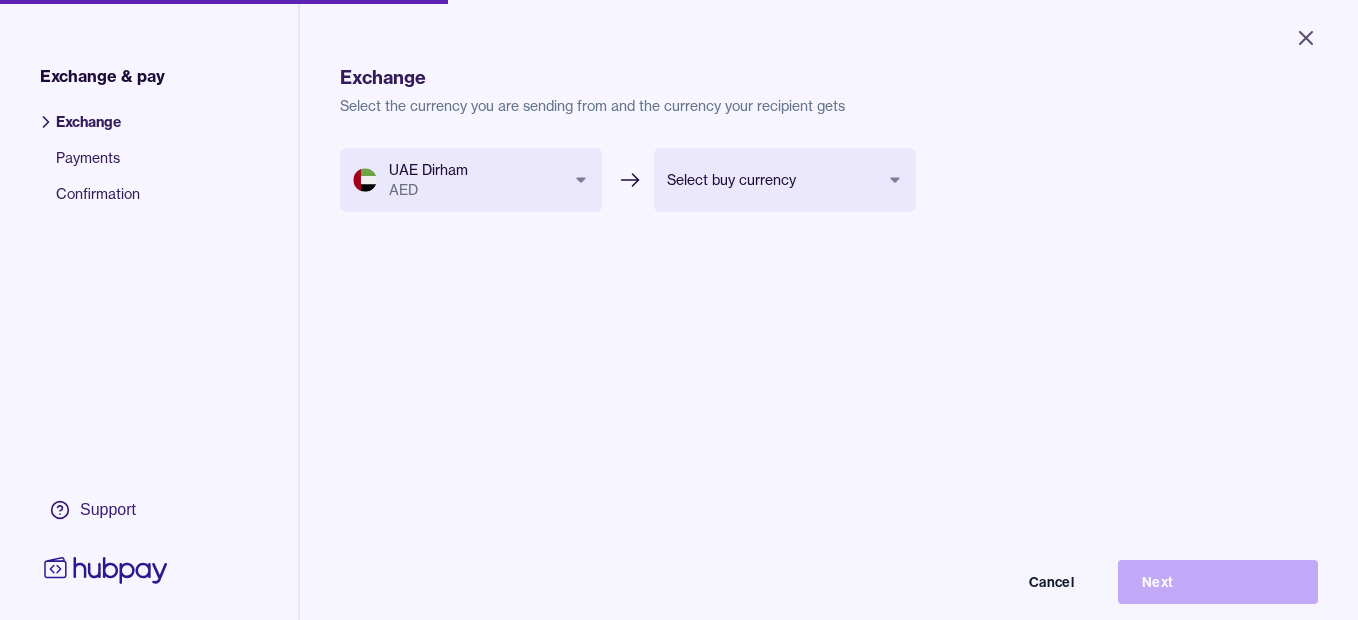 click on "Close Exchange & pay Exchange Payments Confirmation Support Exchange Select the currency you are sending from and the currency your recipient gets UAE Dirham AED *** *** *** *** *** *** *** Select buy currency *** *** *** *** *** *** Cancel Next Exchange & pay | Hubpay" at bounding box center (679, 310) 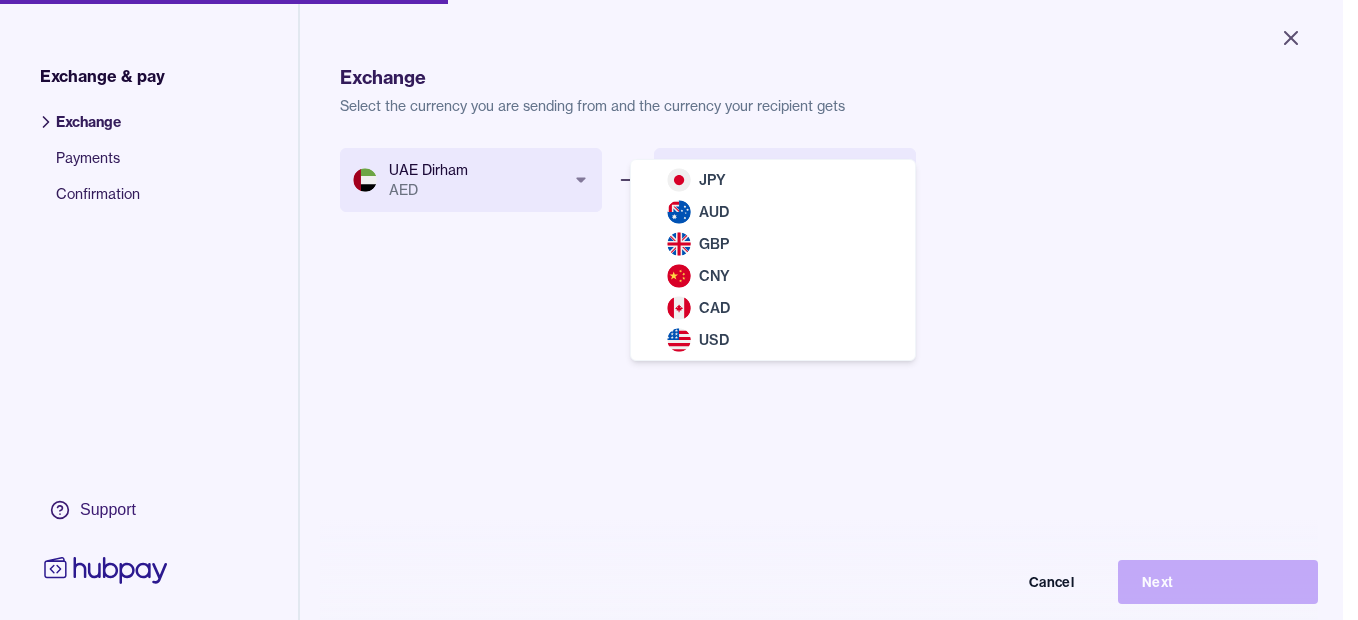 select on "***" 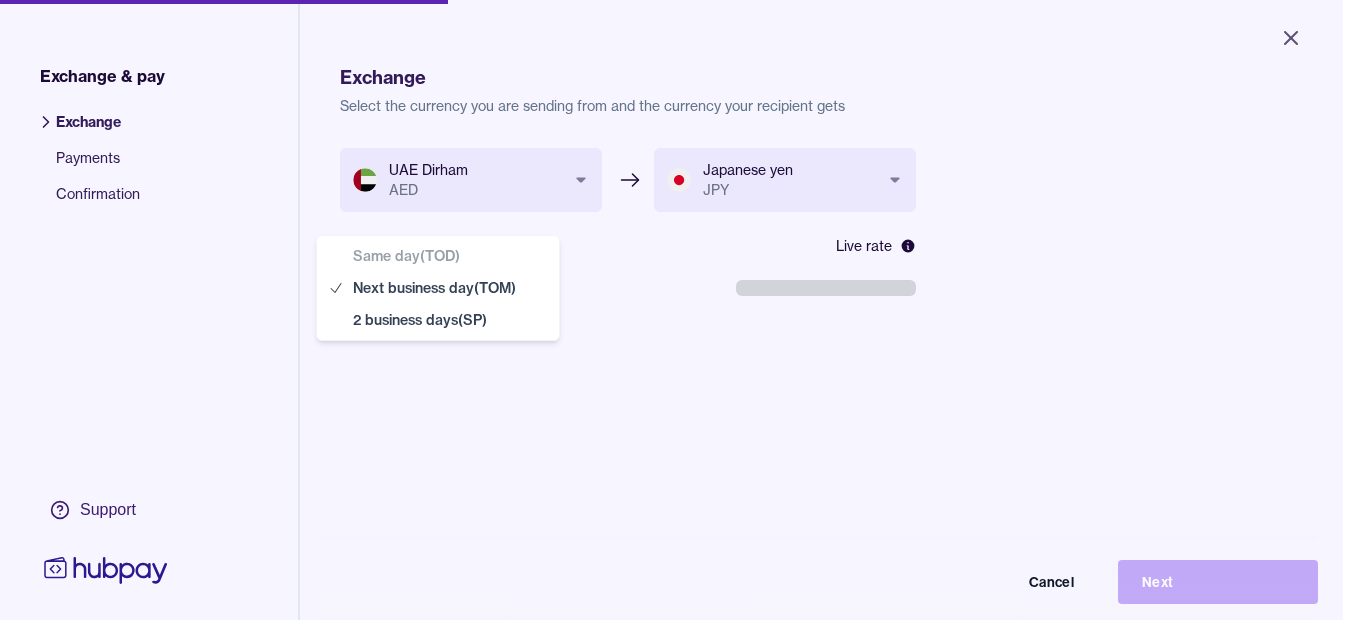 click on "**********" at bounding box center [671, 310] 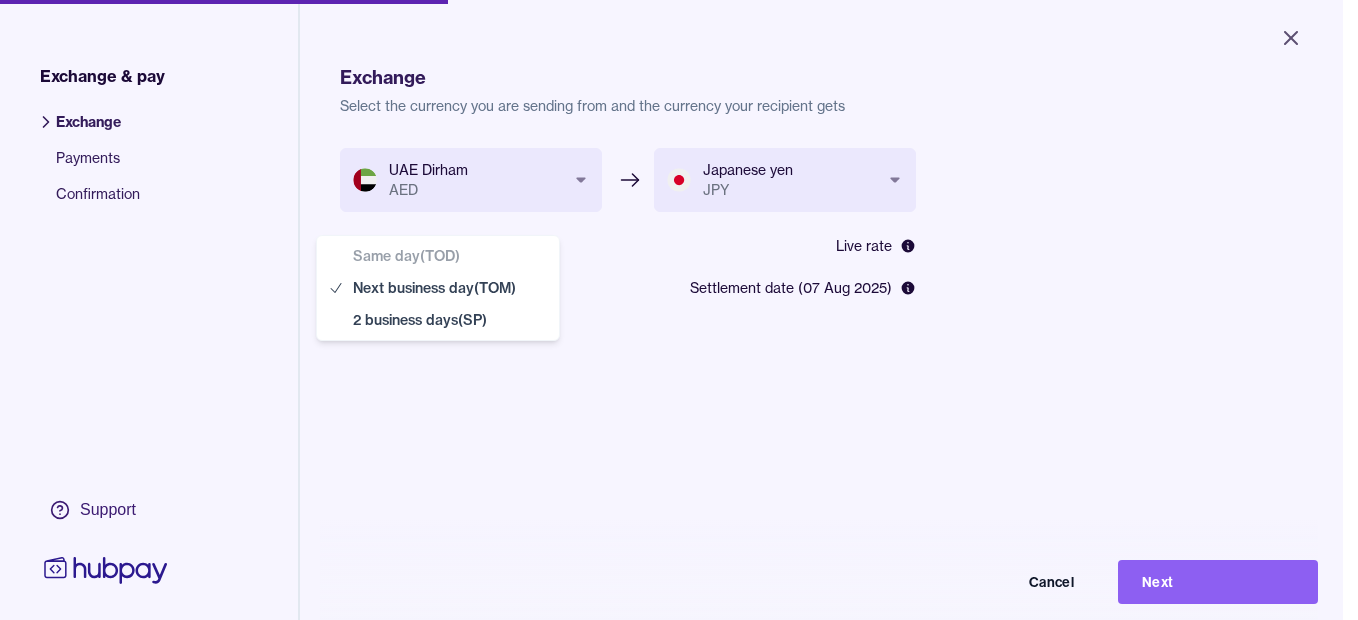 select on "**" 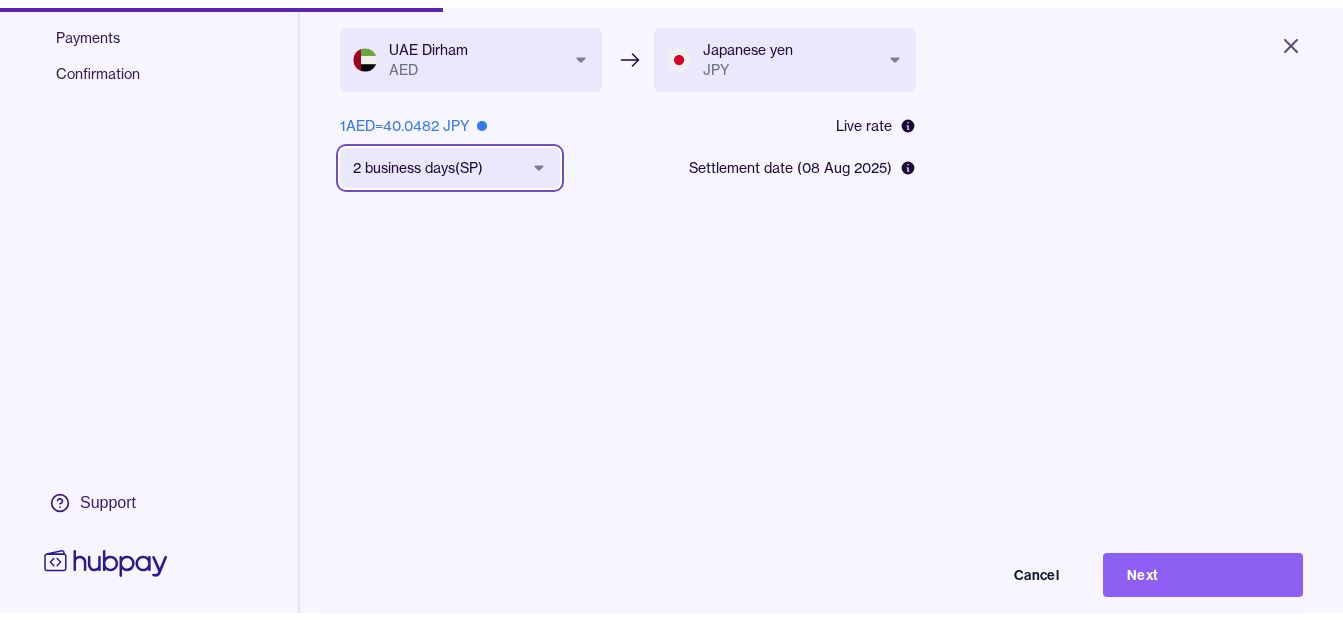 scroll, scrollTop: 0, scrollLeft: 0, axis: both 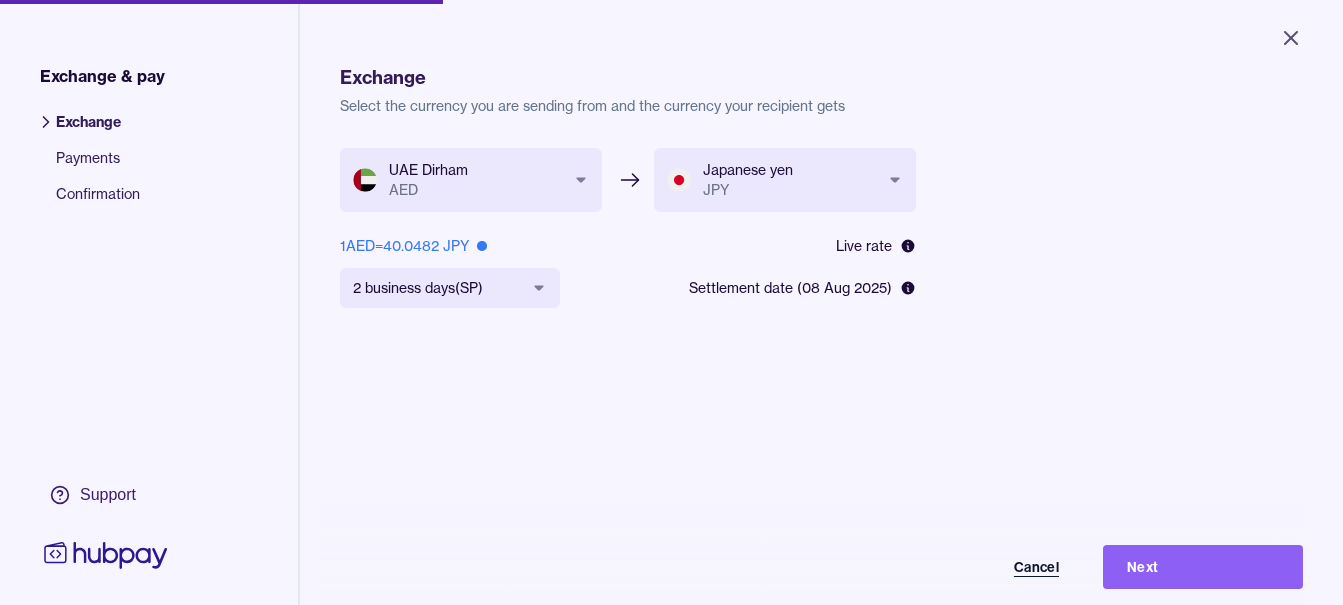 click on "Cancel" at bounding box center [983, 567] 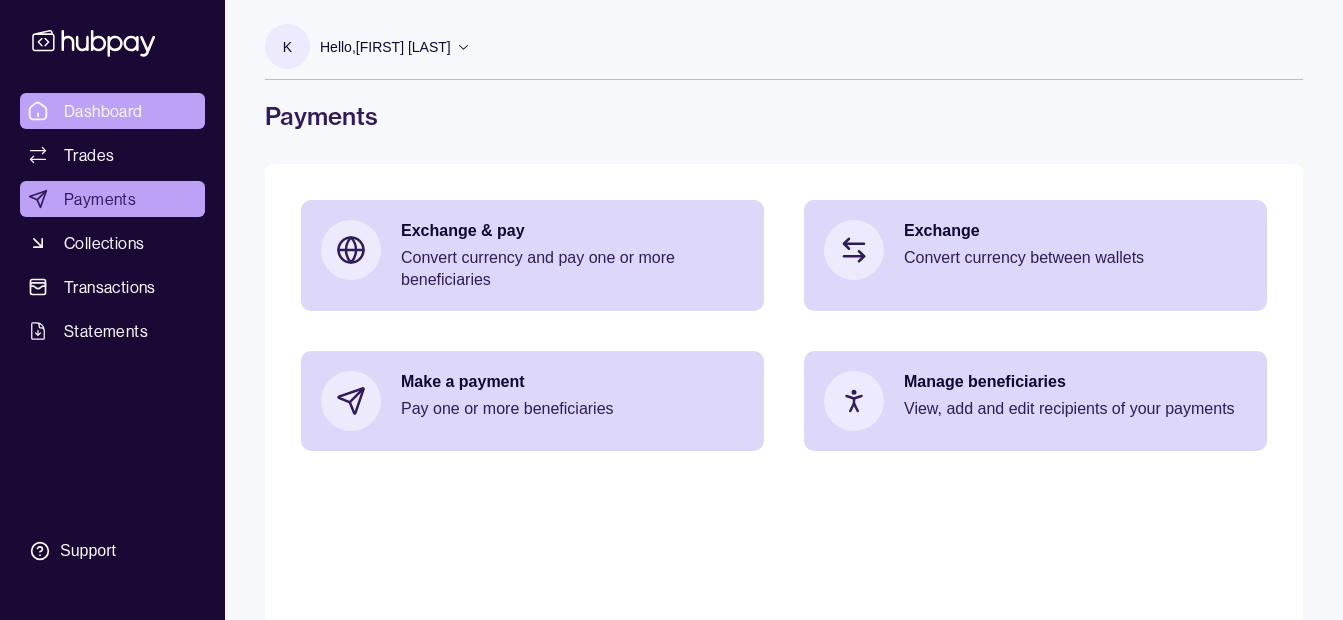 click on "Dashboard" at bounding box center [112, 111] 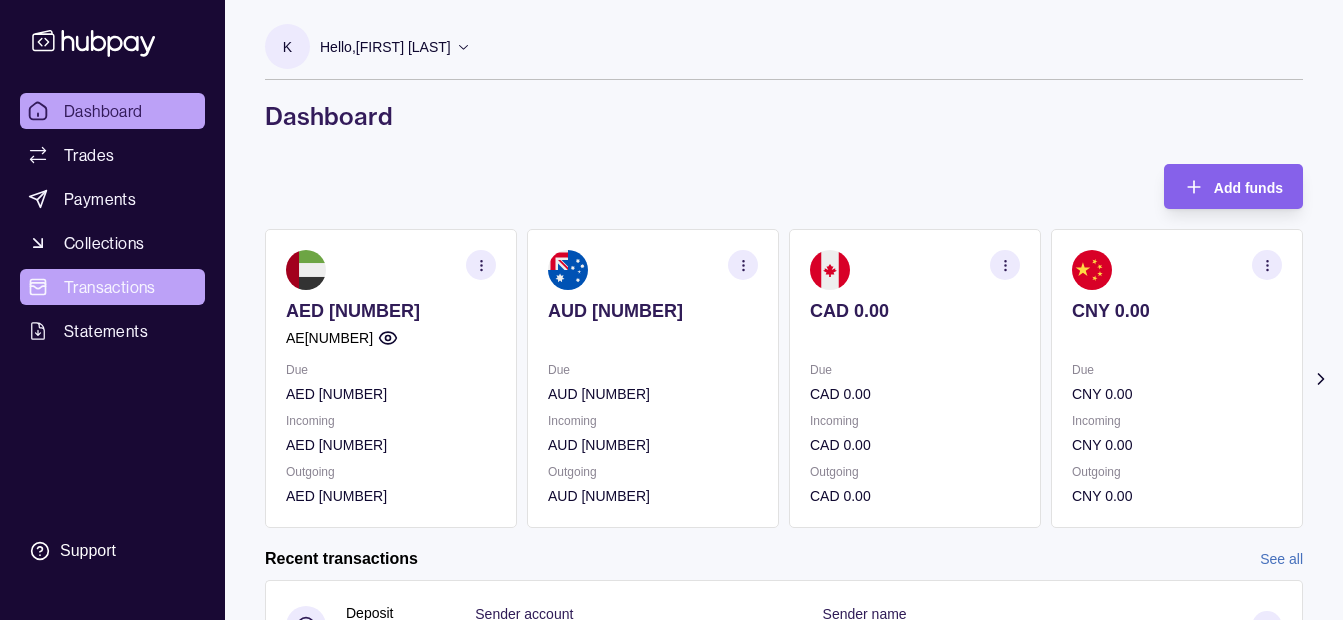 click on "Transactions" at bounding box center [112, 287] 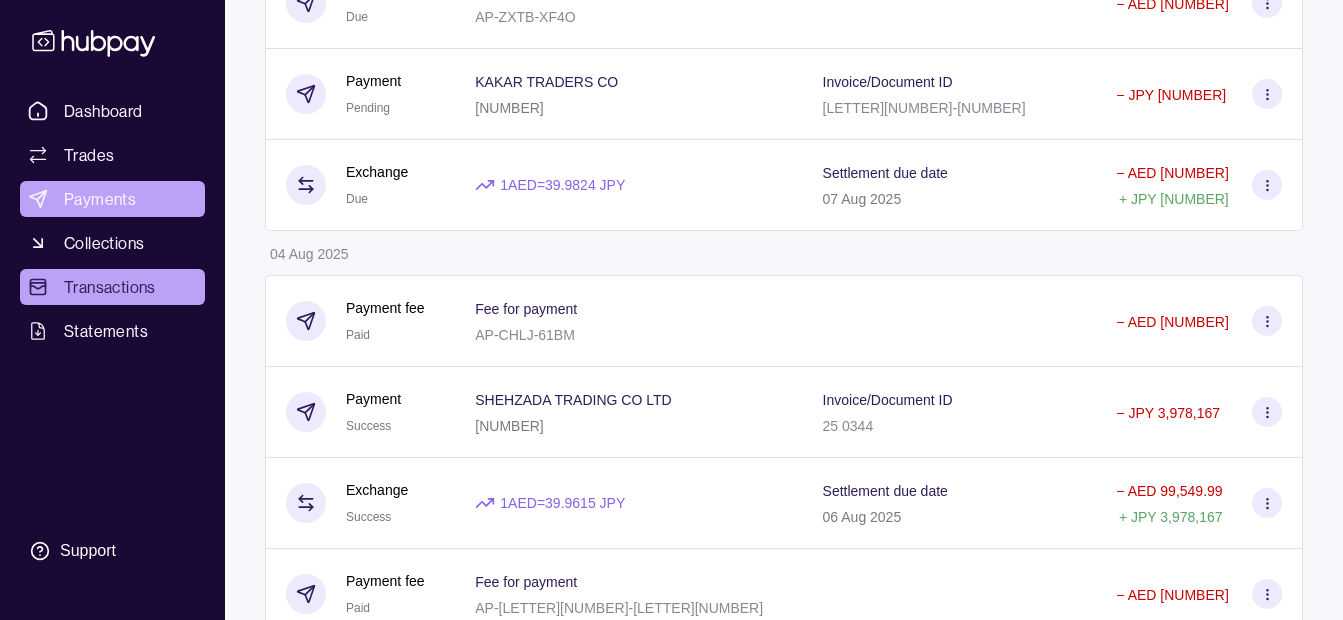 scroll, scrollTop: 894, scrollLeft: 0, axis: vertical 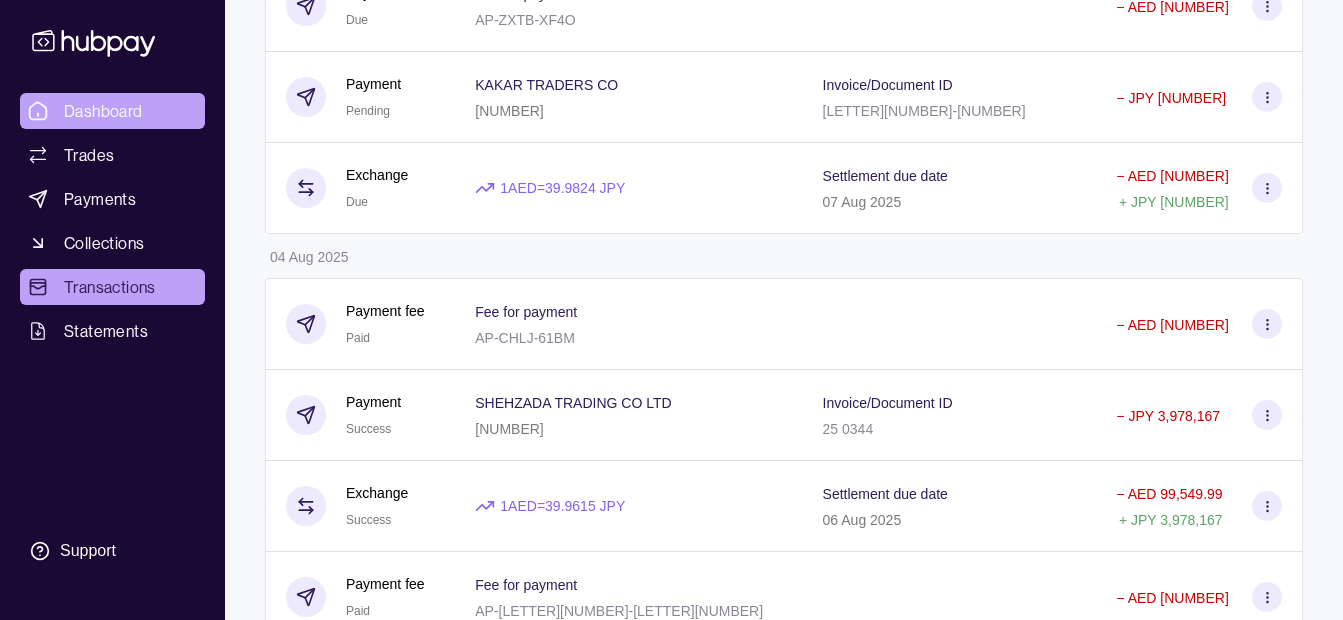 click on "Dashboard" at bounding box center (103, 111) 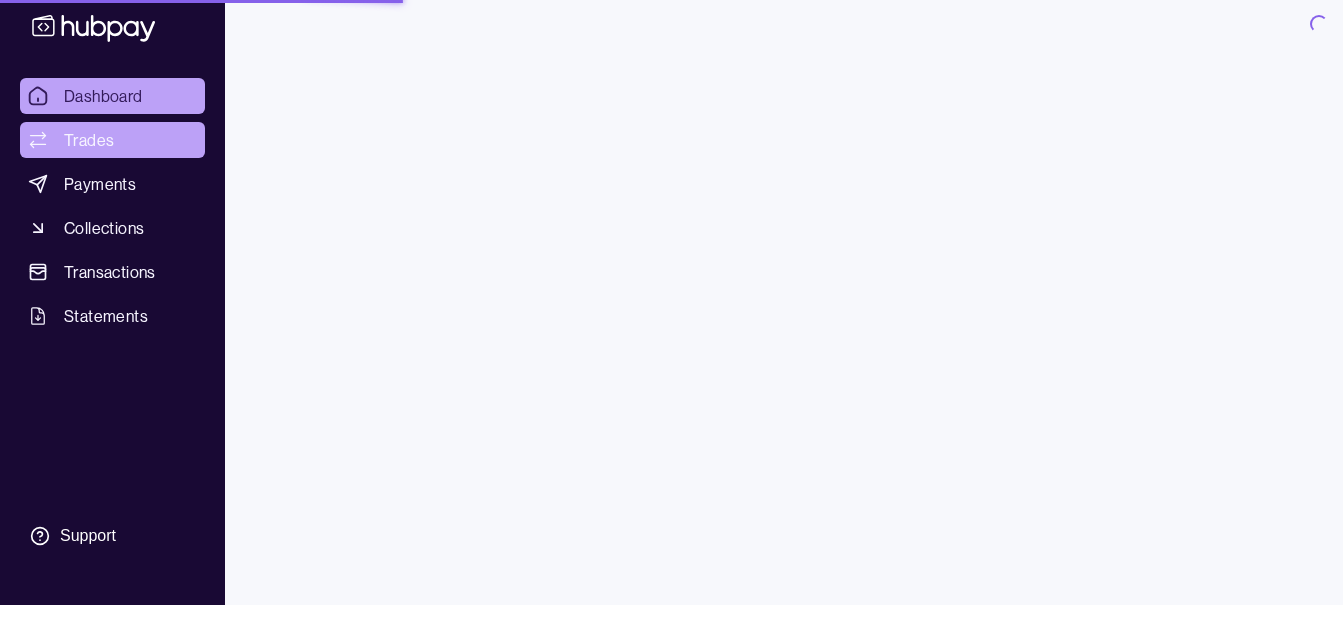 scroll, scrollTop: 0, scrollLeft: 0, axis: both 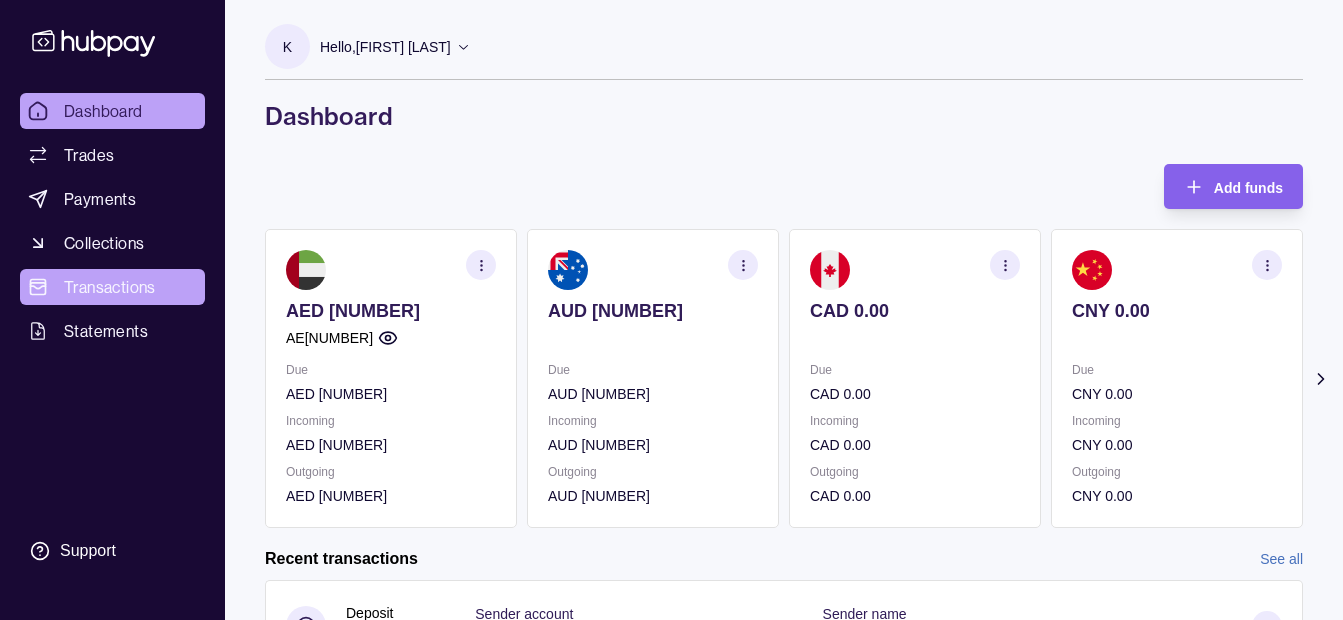 click on "Transactions" at bounding box center [110, 287] 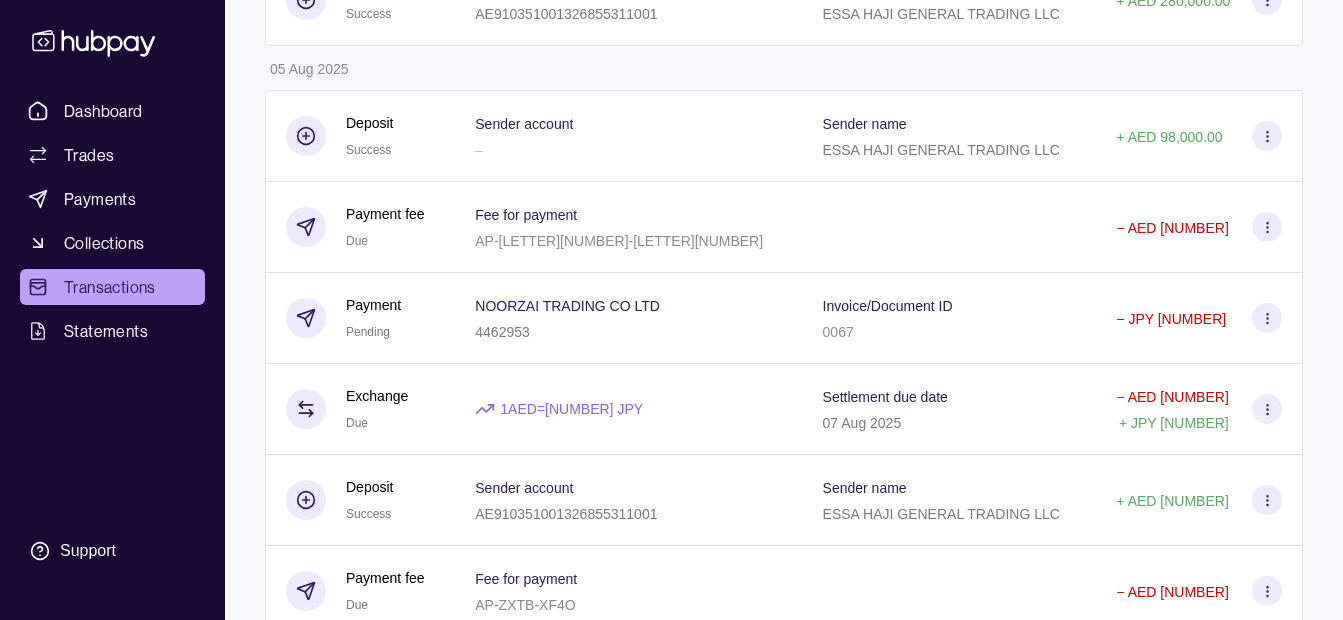 scroll, scrollTop: 0, scrollLeft: 0, axis: both 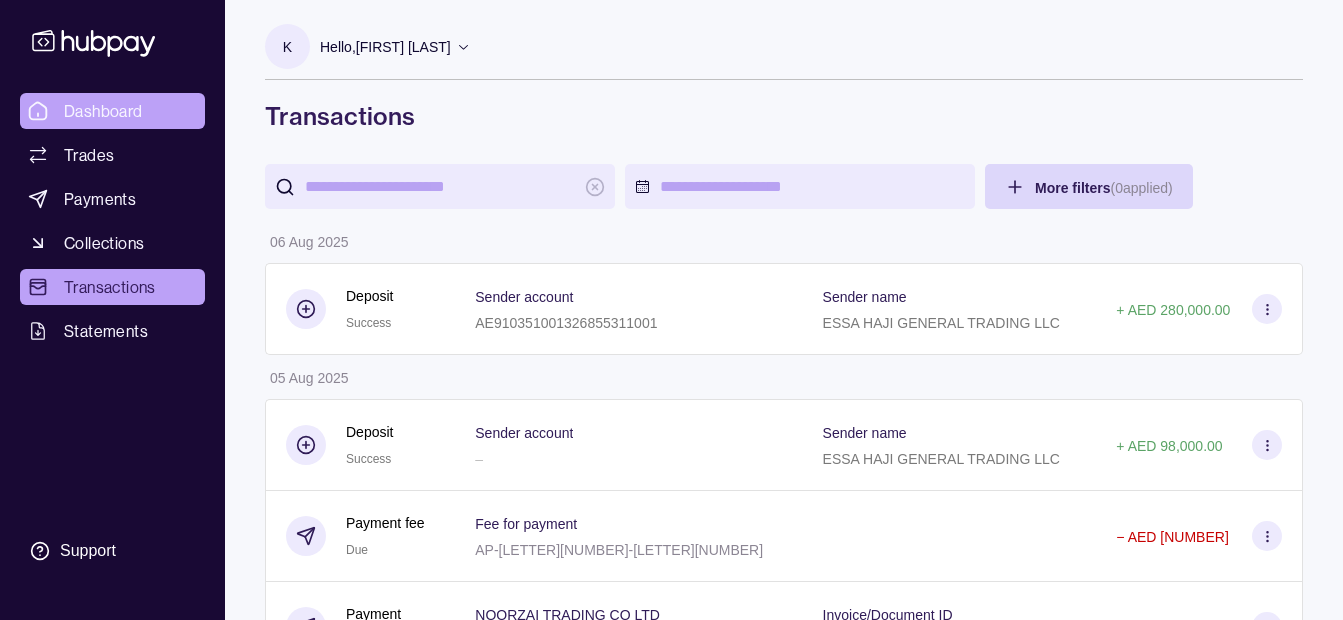 click on "Dashboard" at bounding box center [103, 111] 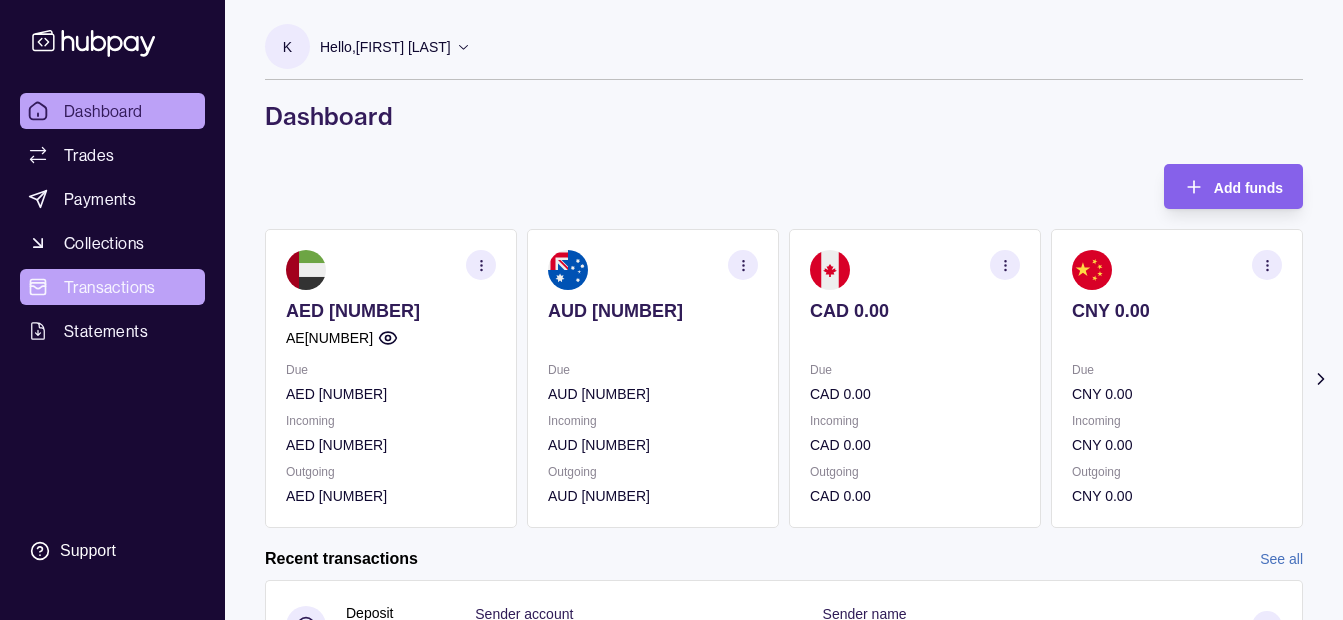 click on "Transactions" at bounding box center (110, 287) 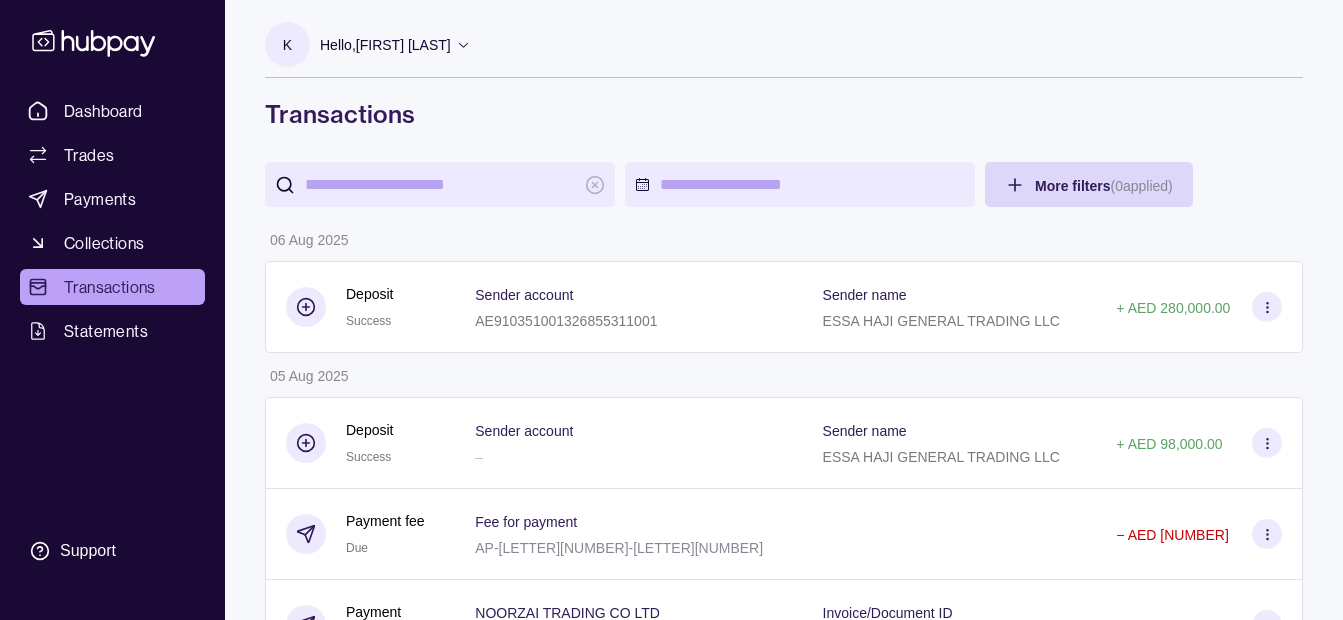 scroll, scrollTop: 0, scrollLeft: 0, axis: both 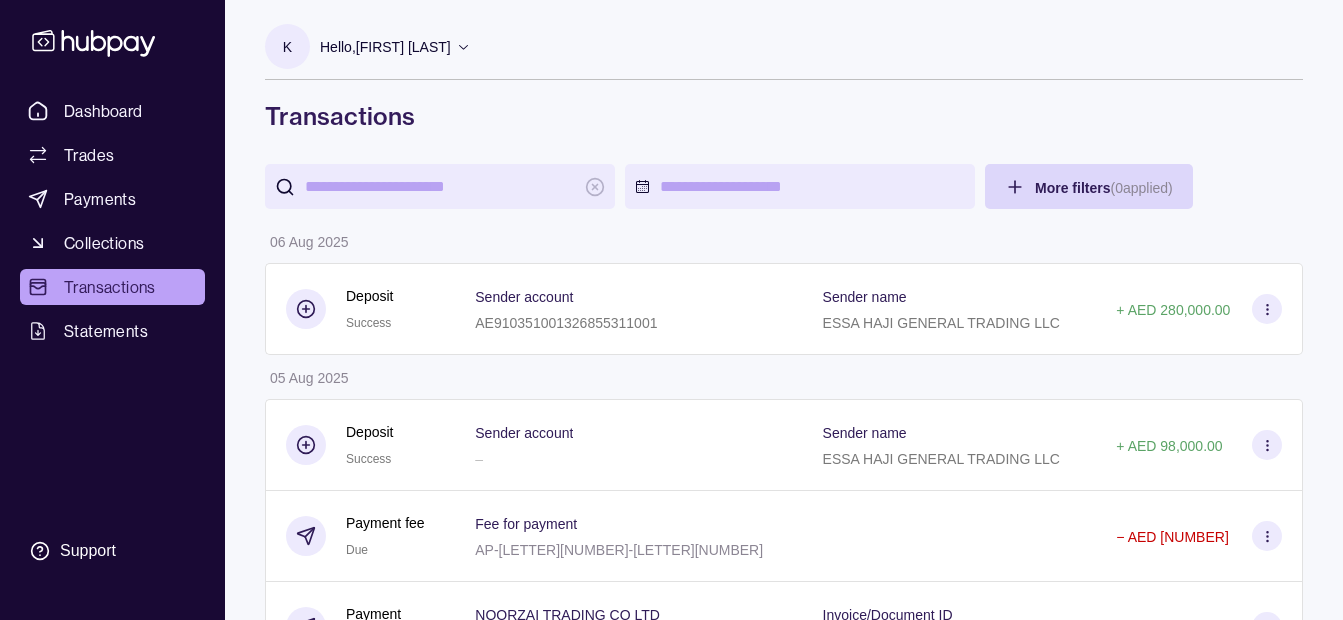 click on "Hello, [FIRST] [LAST] [LAST]" at bounding box center [385, 47] 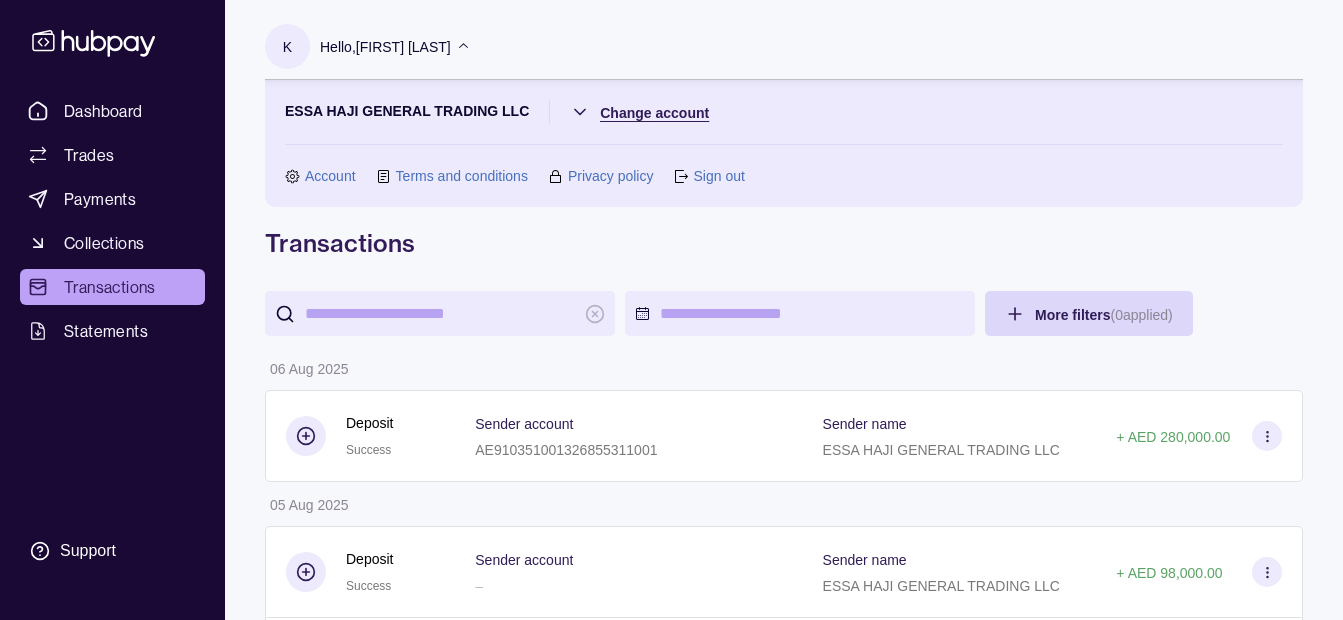 click on "Dashboard Trades Payments Collections Transactions Statements Support K Hello,  [FIRST] [LAST]  [COMPANY] Change account Account Terms and conditions Privacy policy Sign out Transactions More filters  ( 0  applied) Details Amount 06 Aug 2025 Deposit Success Sender account AE[NUMBER] Sender name [COMPANY] +   AED [NUMBER] 05 Aug 2025 Deposit Success Sender account – Sender name [COMPANY] +   AED [NUMBER] Payment fee Due Fee for payment AP-[LETTER][NUMBER]-[LETTER][NUMBER] −   AED [NUMBER] Payment Pending [COMPANY] [NUMBER] Invoice/Document ID [NUMBER] −   JPY [NUMBER] Exchange Due 1  AED  =  [NUMBER]   JPY Settlement due date 07 Aug 2025 −   AED [NUMBER] +   JPY [NUMBER] Deposit Success Sender account AE[NUMBER] Sender name [COMPANY] +   AED [NUMBER] Payment fee Paid Fee for payment AP-[LETTER][NUMBER]-[LETTER][NUMBER] −   AED [NUMBER] Payment Pending [COMPANY] [NUMBER] Invoice/Document ID [NUMBER] −   Exchange 1" at bounding box center [671, 3080] 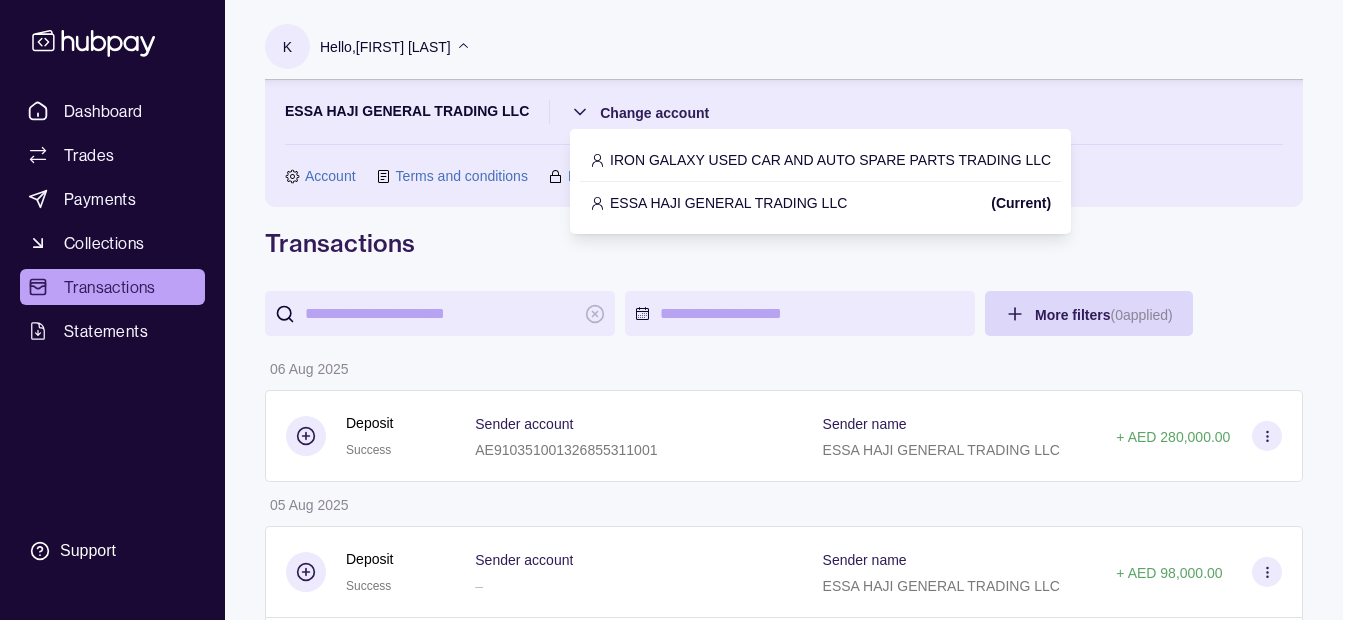 click on "IRON GALAXY USED CAR AND AUTO SPARE PARTS TRADING LLC" at bounding box center [830, 160] 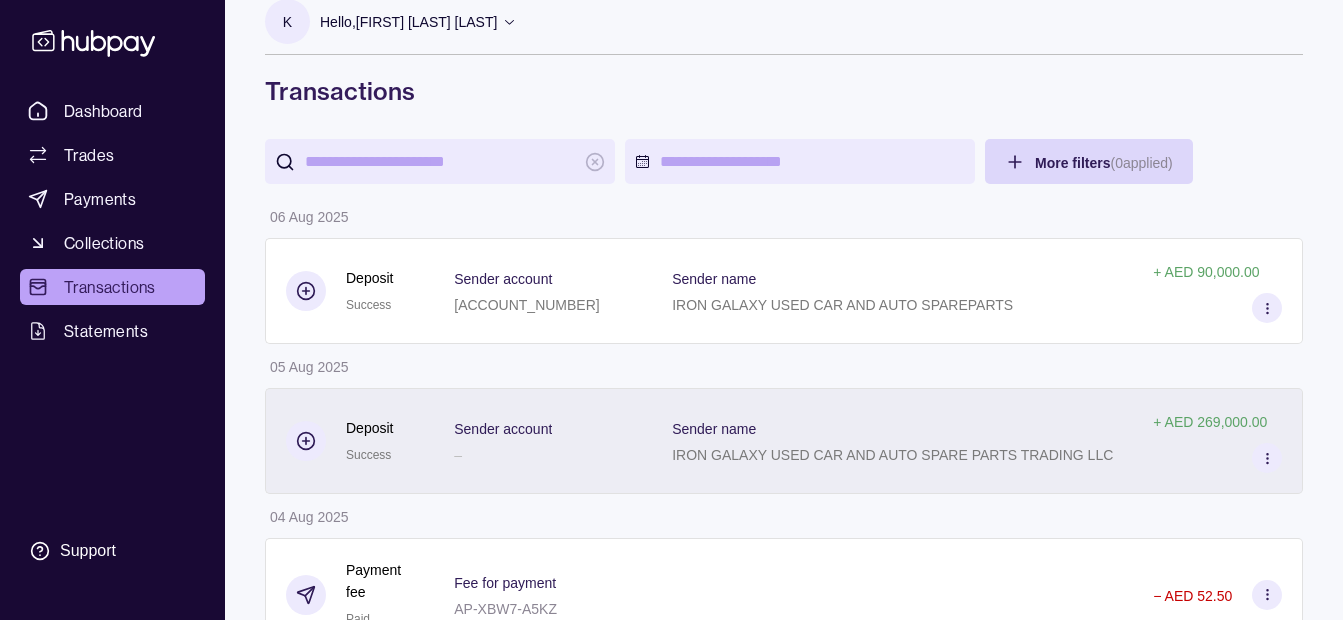 scroll, scrollTop: 0, scrollLeft: 0, axis: both 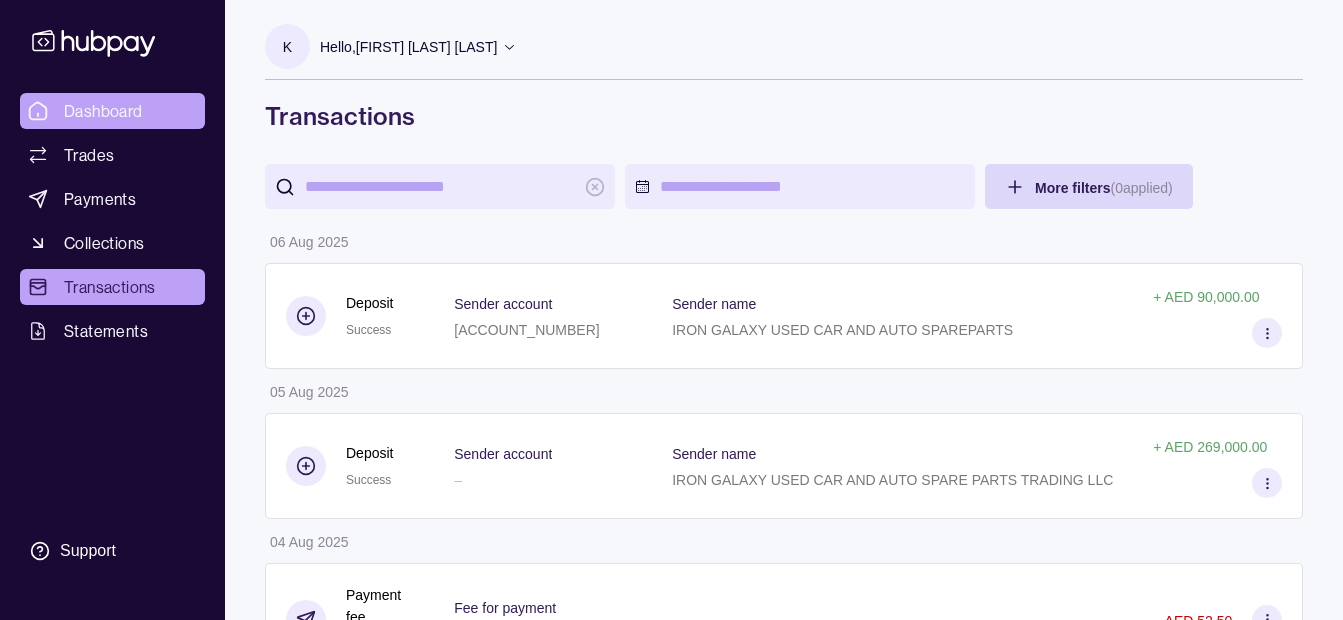 click on "Dashboard" at bounding box center [112, 111] 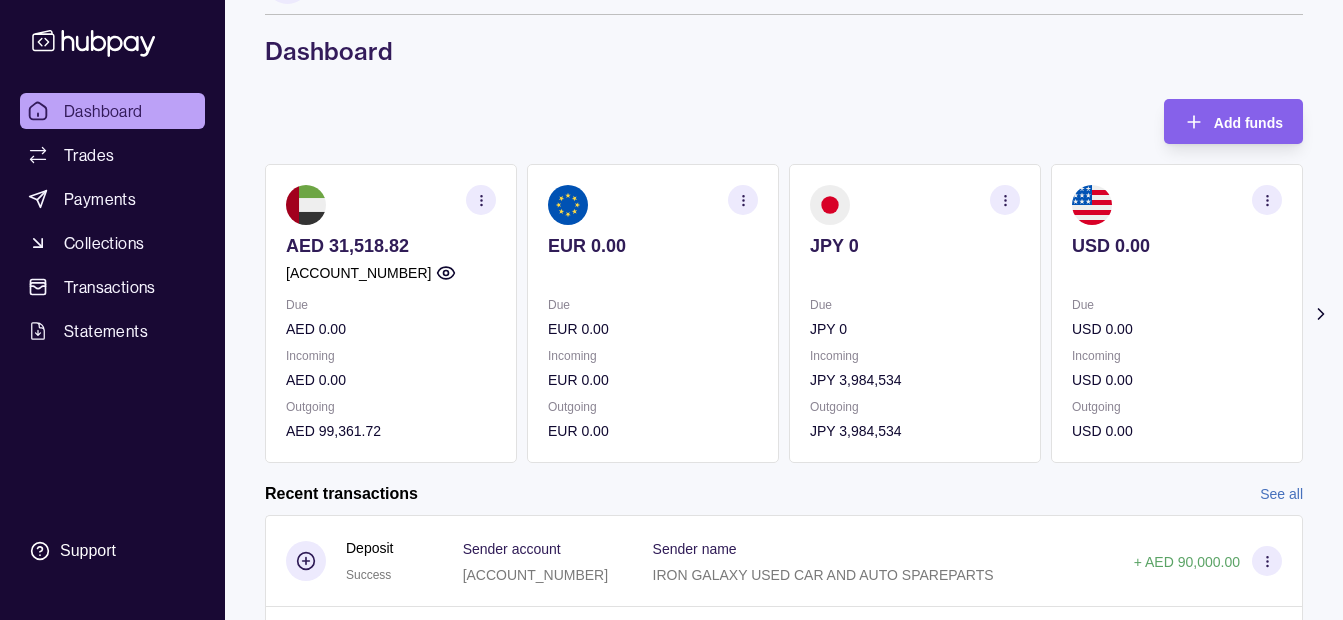 scroll, scrollTop: 100, scrollLeft: 0, axis: vertical 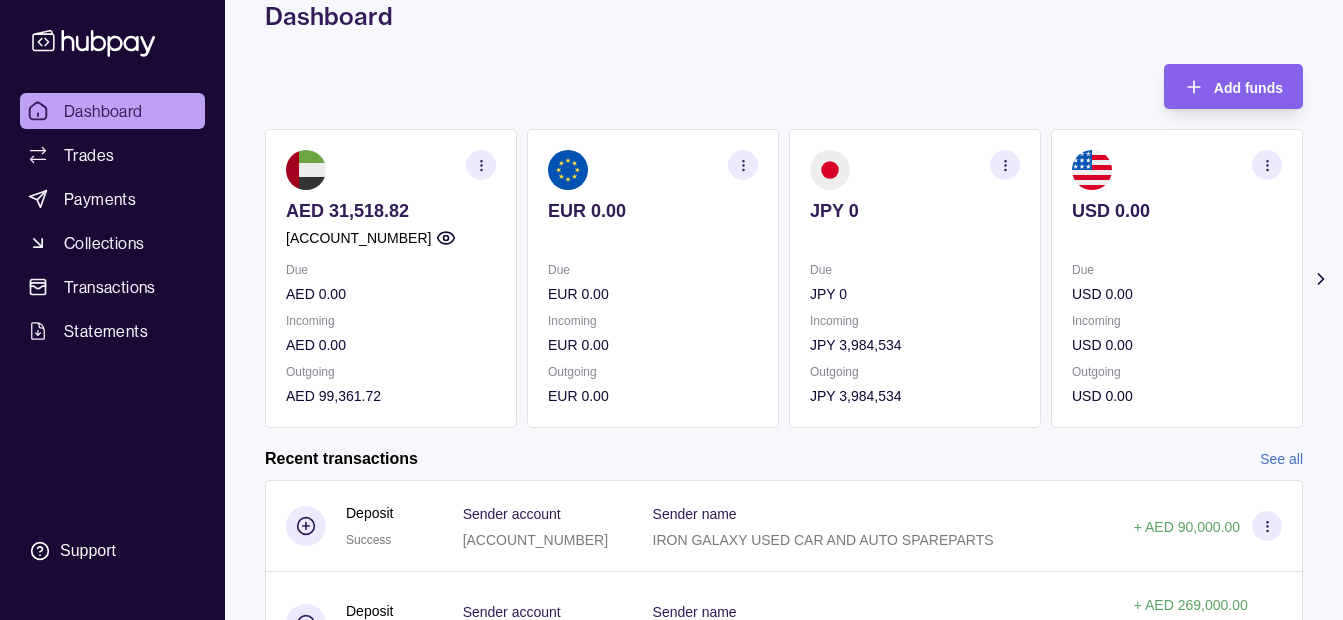 click 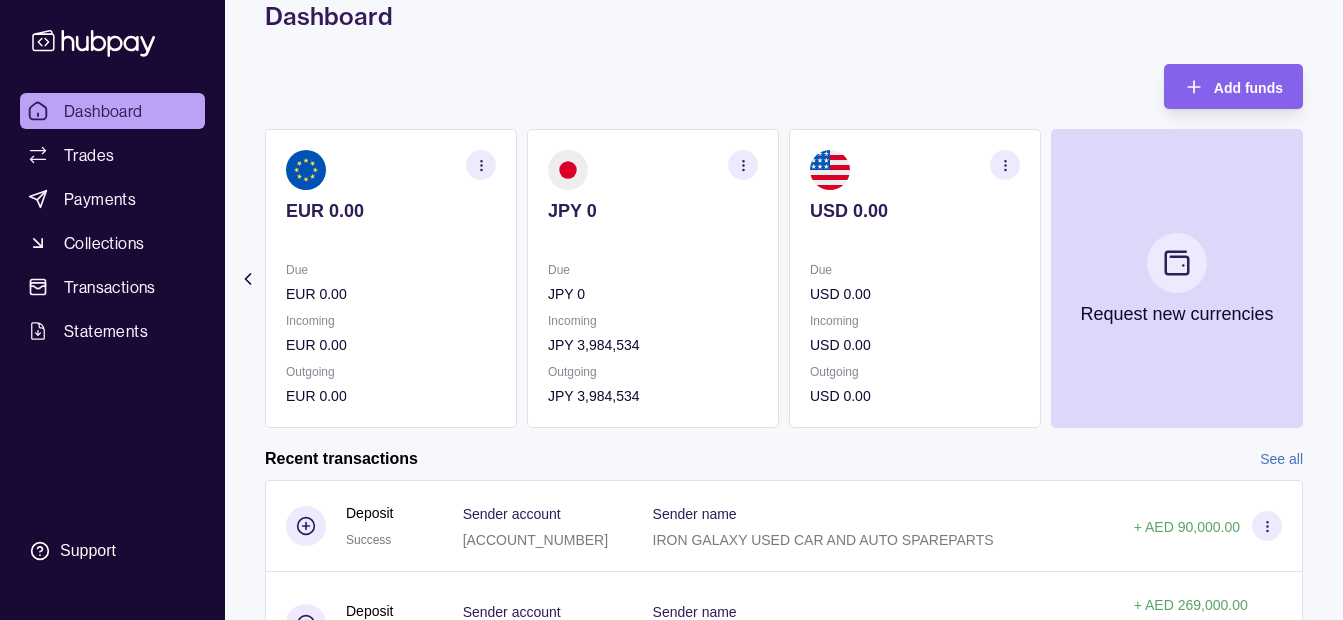 click on "Add funds AED 31,518.82 AE260960000536060001642 Due AED 0.00 Incoming AED 0.00 Outgoing AED 99,361.72 EUR 0.00                                                                                                               Due EUR 0.00 Incoming EUR 0.00 Outgoing EUR 0.00 JPY 0                                                                                                               Due JPY 0 Incoming JPY 3,984,534 Outgoing JPY 3,984,534 USD 0.00                                                                                                               Due USD 0.00 Incoming USD 0.00 Outgoing USD 0.00 Request new currencies Recent transactions See all Details Amount Deposit Success Sender account AE230351001326835719001 Sender name IRON GALAXY USED CAR AND AUTO SPAREPARTS +   AED 90,000.00 Deposit Success Sender account – Sender name +   Paid" at bounding box center [784, 537] 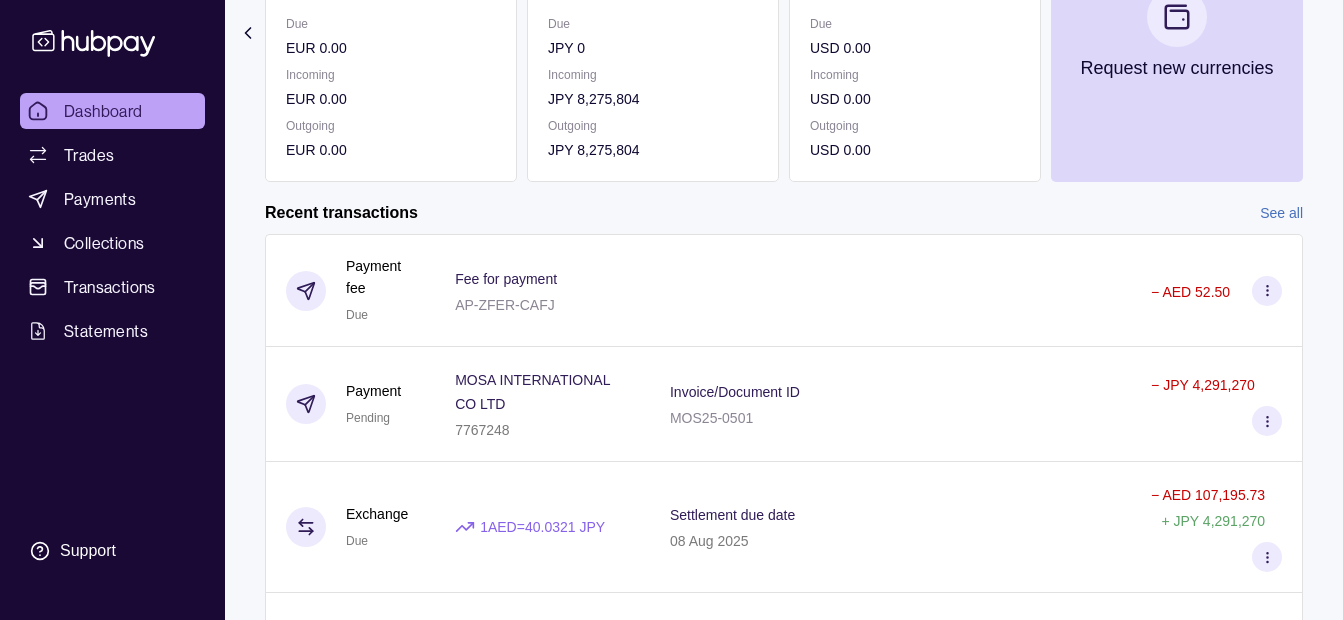 scroll, scrollTop: 0, scrollLeft: 0, axis: both 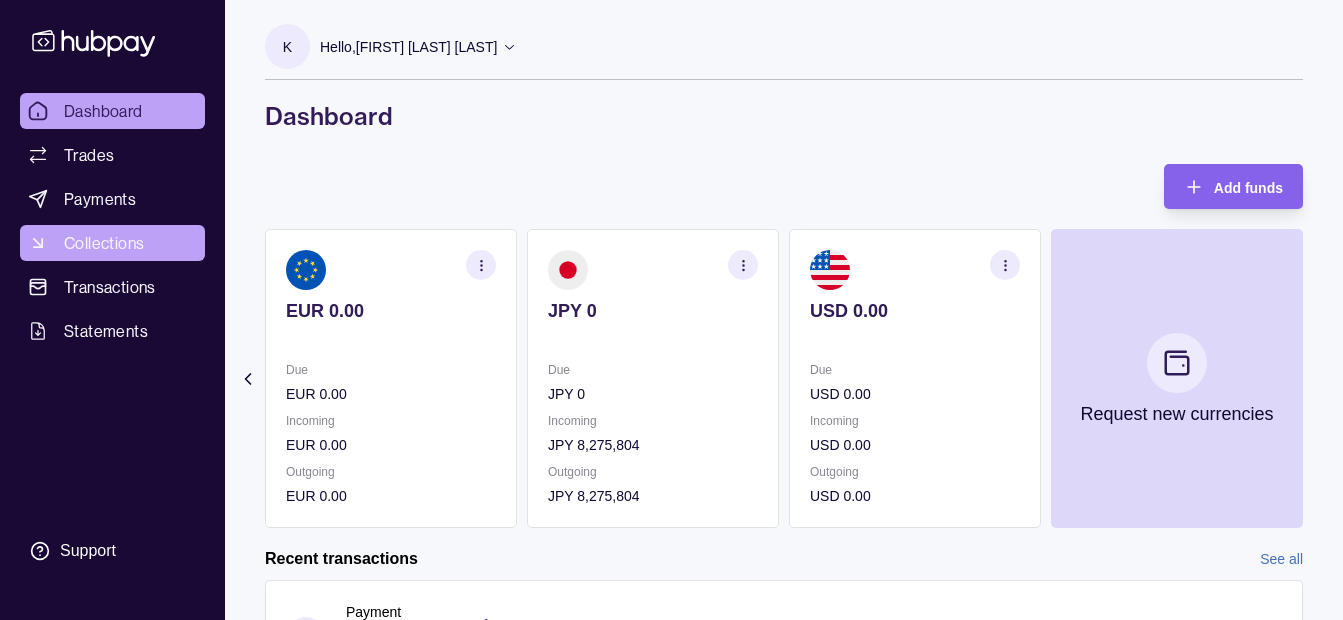 click on "Collections" at bounding box center [112, 243] 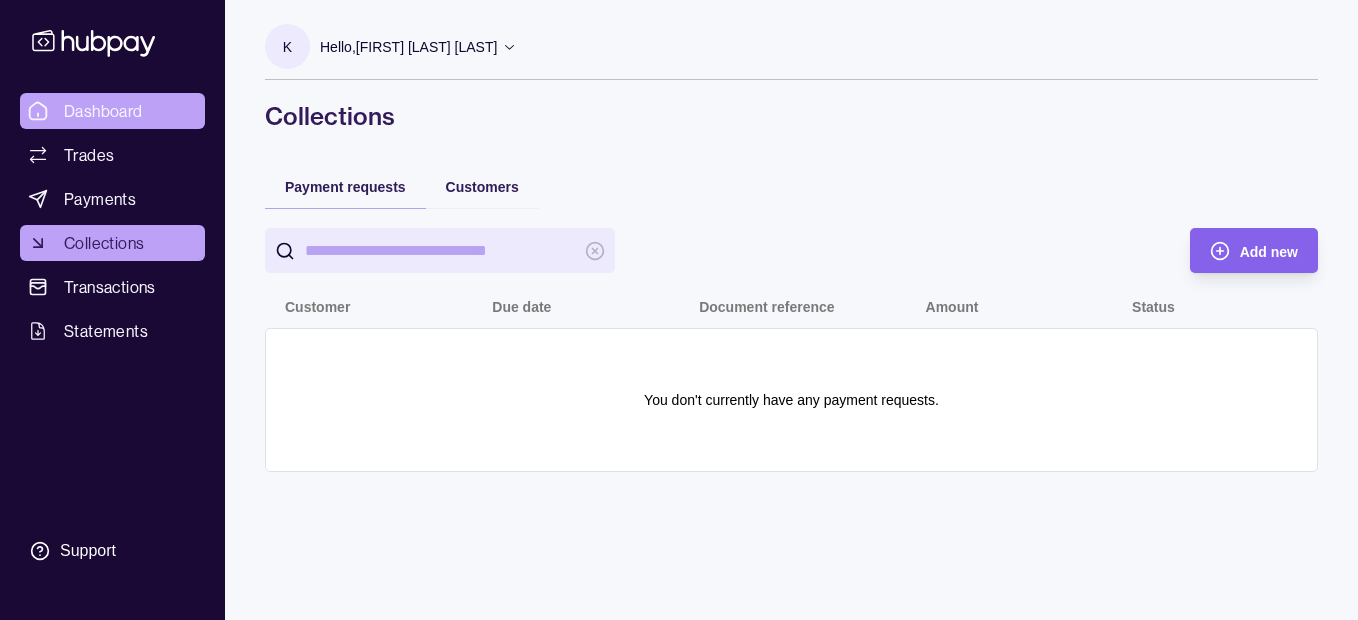 click on "Dashboard" at bounding box center [112, 111] 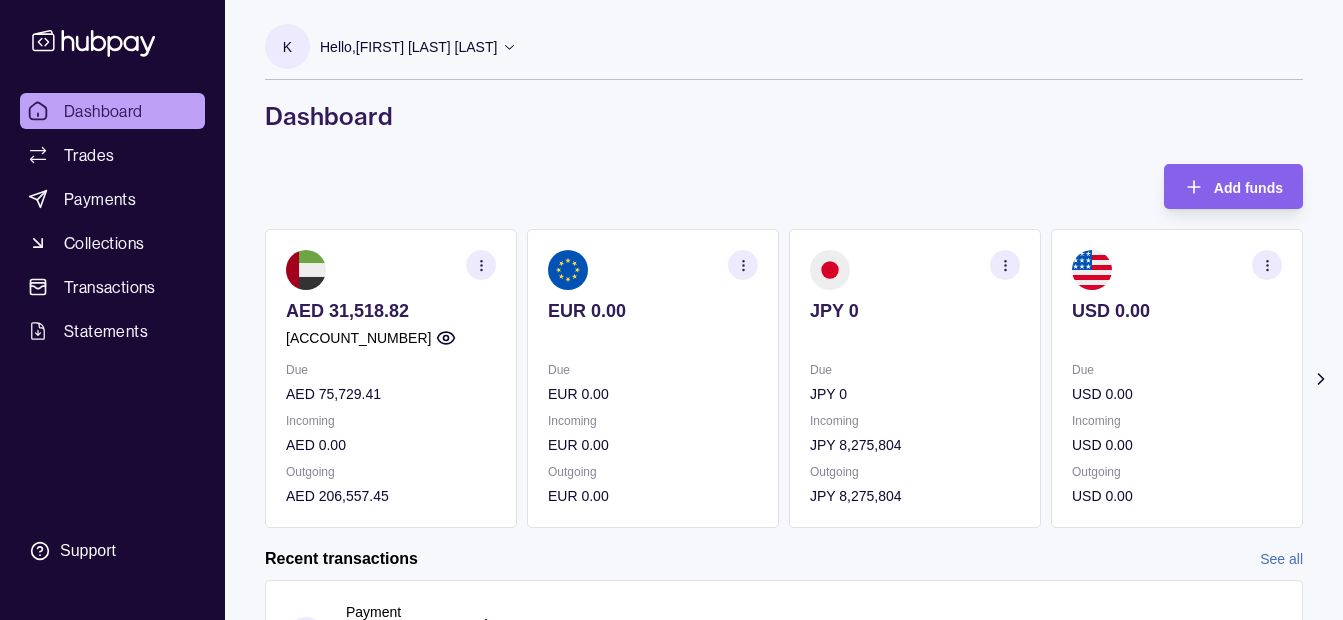 click on "Hello, [FIRST] [LAST] [LAST]" at bounding box center (408, 47) 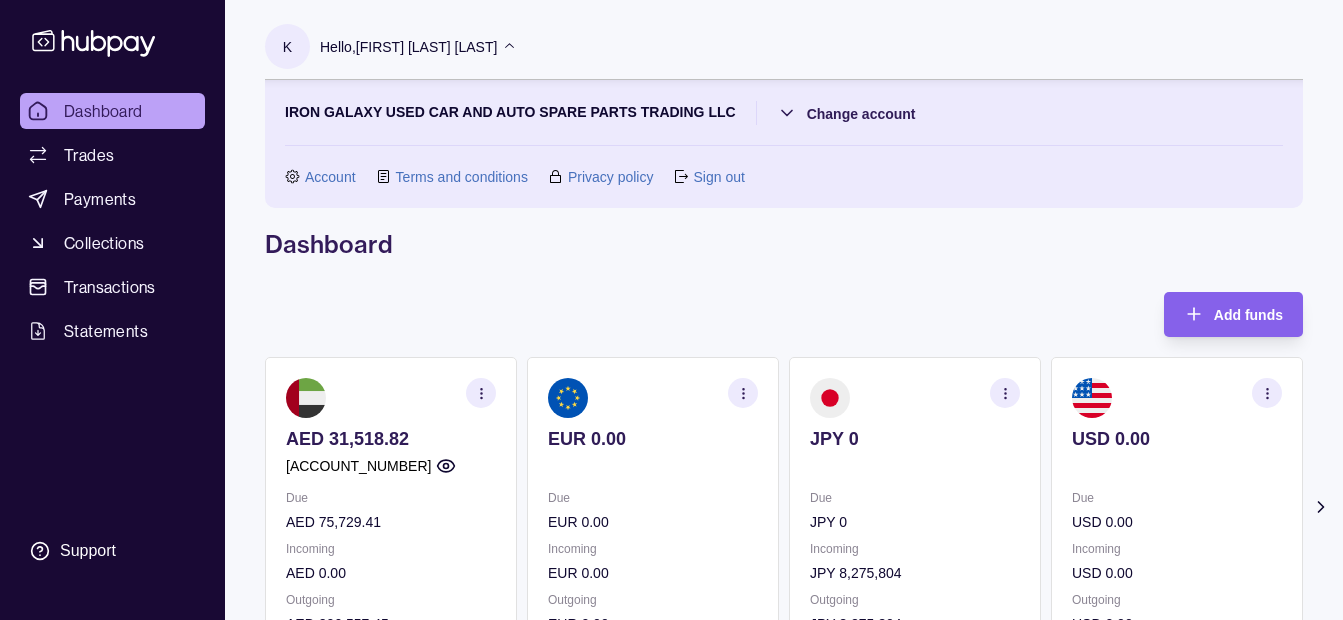 click on "Hello, [FIRST] [LAST] [LAST]" at bounding box center [408, 47] 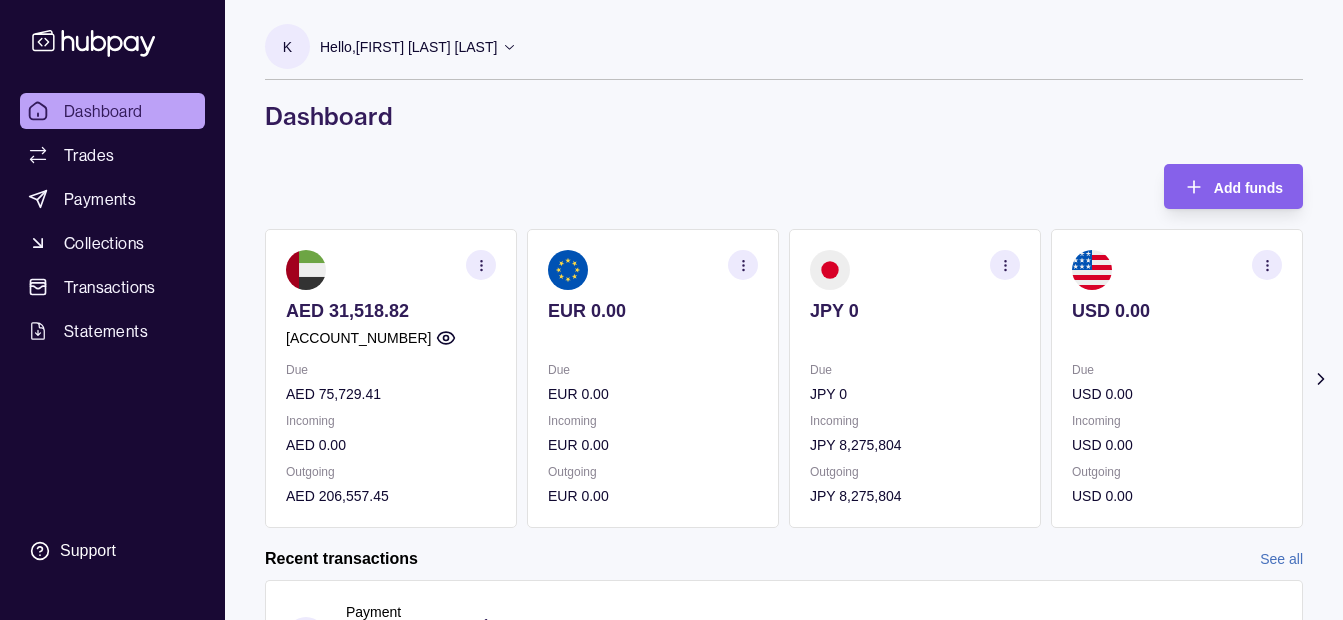 click 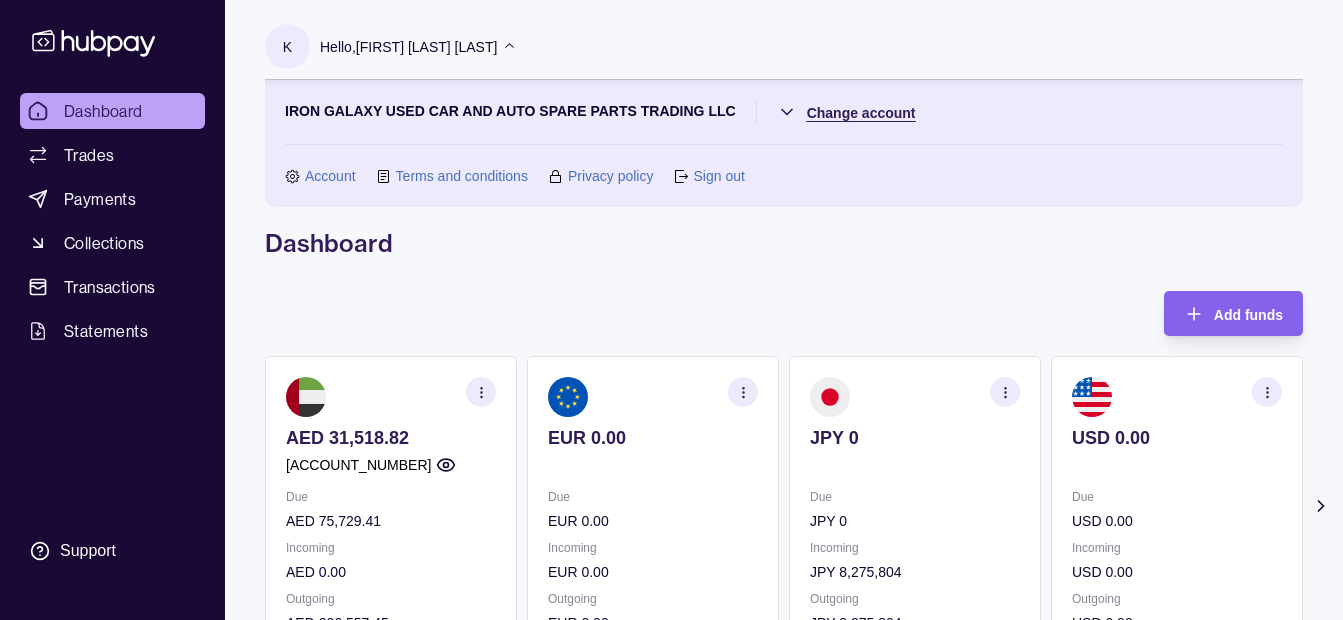 click on "Dashboard Trades Payments Collections Transactions Statements Support K Hello,  Khalid Khan Rahmat Gul   IRON GALAXY USED CAR AND AUTO SPARE PARTS TRADING LLC Change account Account Terms and conditions Privacy policy Sign out Dashboard Add funds AED 31,518.82 AE260960000536060001642 Due AED 75,729.41 Incoming AED 0.00 Outgoing AED 206,557.45 EUR 0.00                                                                                                               Due EUR 0.00 Incoming EUR 0.00 Outgoing EUR 0.00 JPY 0                                                                                                               Due JPY 0 Incoming JPY 8,275,804 Outgoing JPY 8,275,804 USD 0.00                                                                                                               Due USD 0.00 Incoming USD 0.00 Outgoing USD 0.00 Amount" at bounding box center (671, 670) 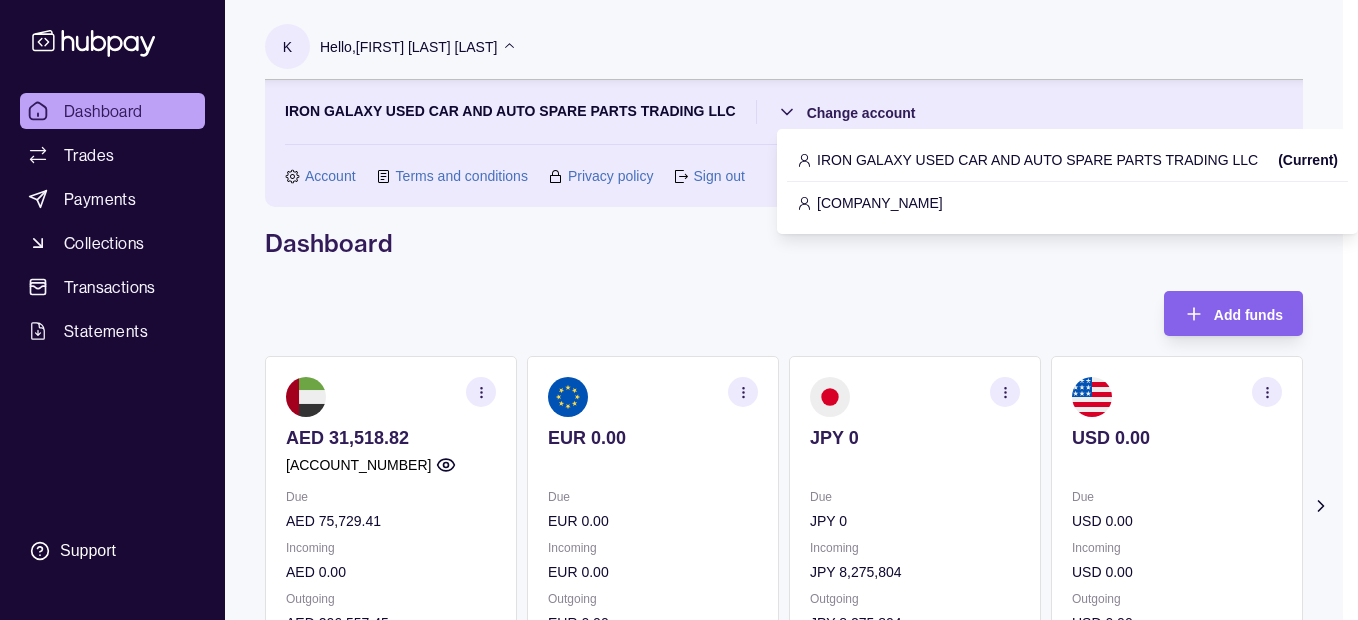 click on "ESSA HAJI GENERAL TRADING LLC" at bounding box center (880, 203) 